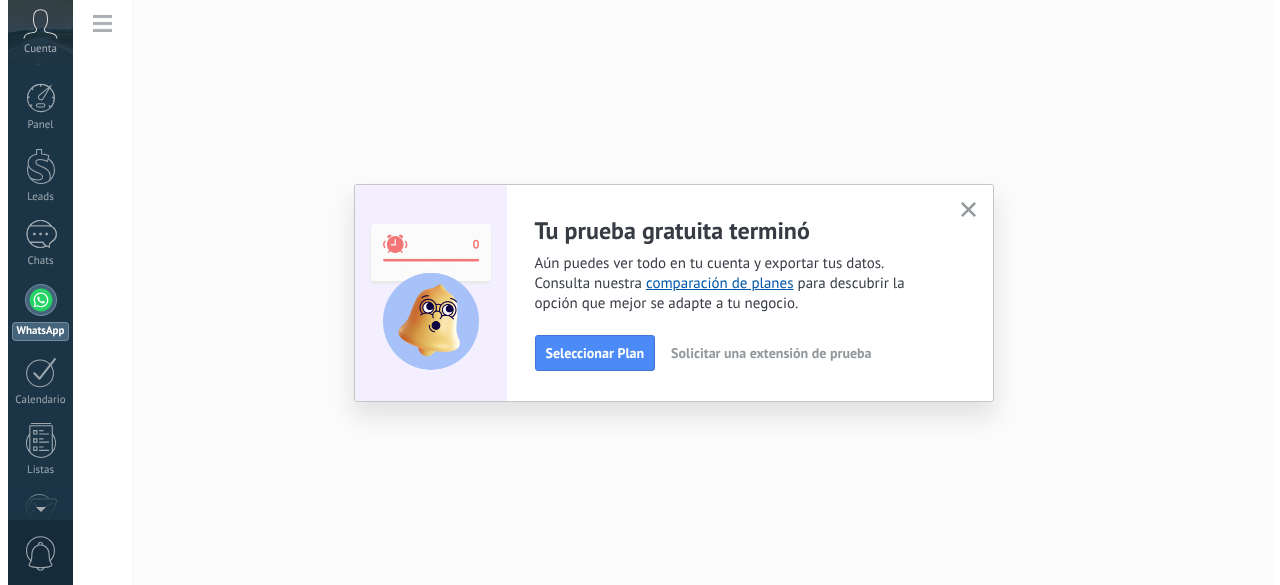 scroll, scrollTop: 0, scrollLeft: 0, axis: both 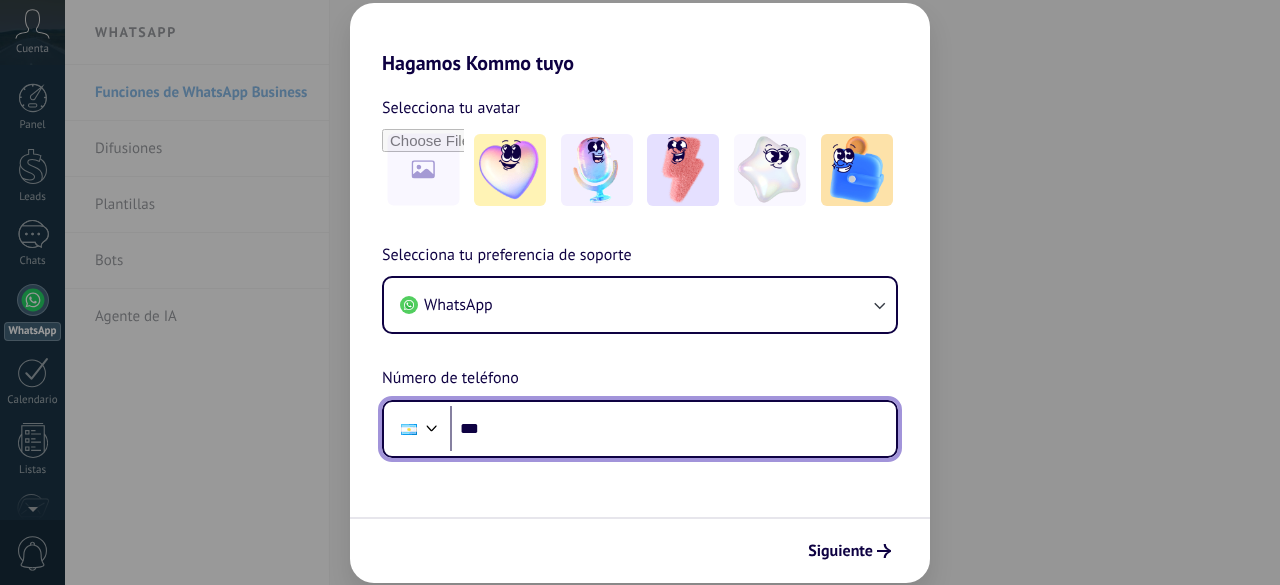 click on "***" at bounding box center [673, 429] 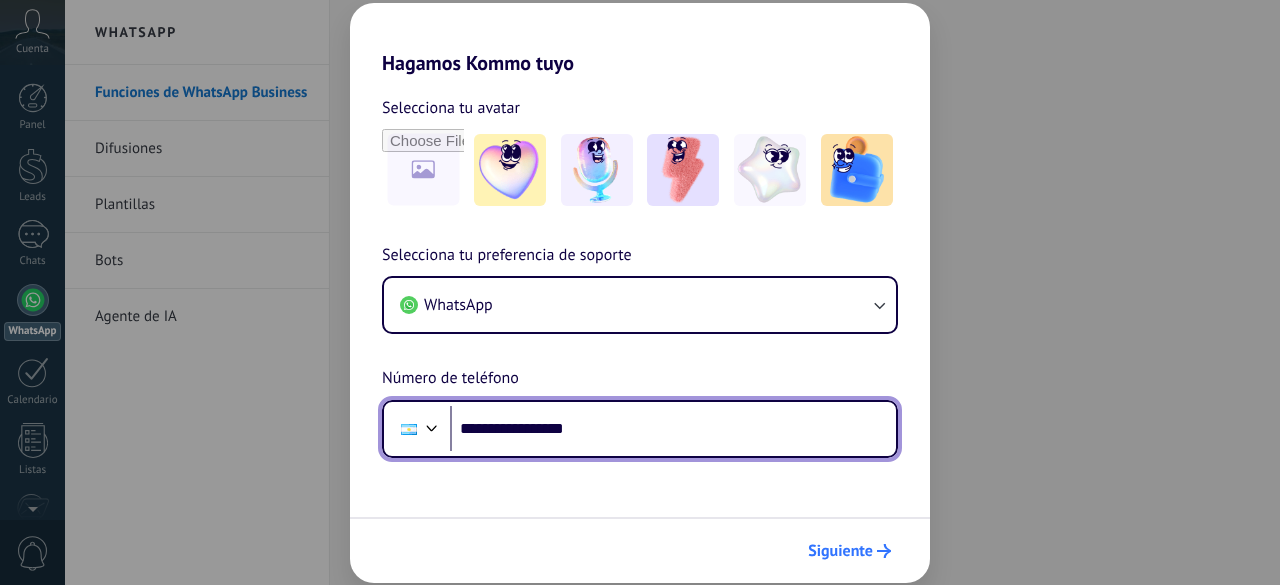 type on "**********" 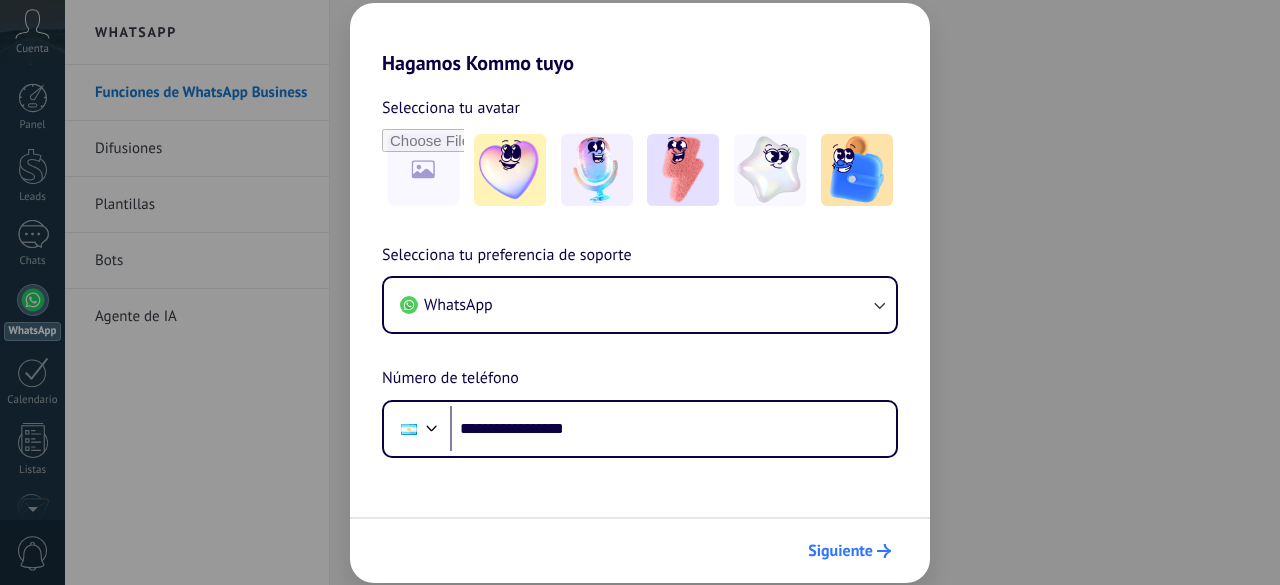 click on "Siguiente" at bounding box center (840, 551) 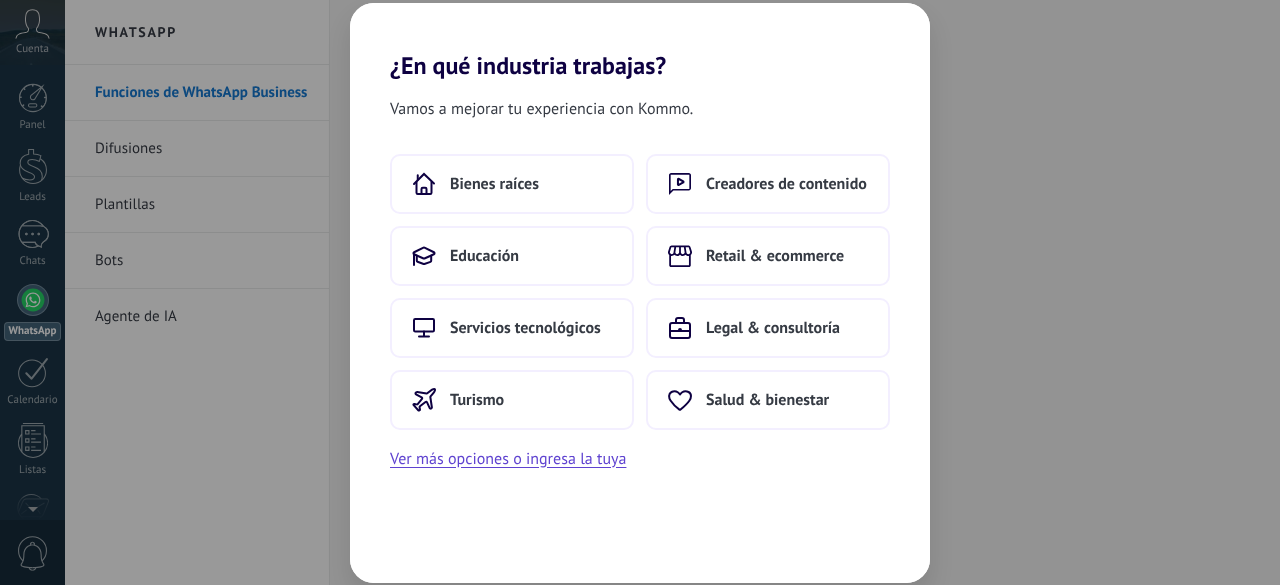scroll, scrollTop: 0, scrollLeft: 0, axis: both 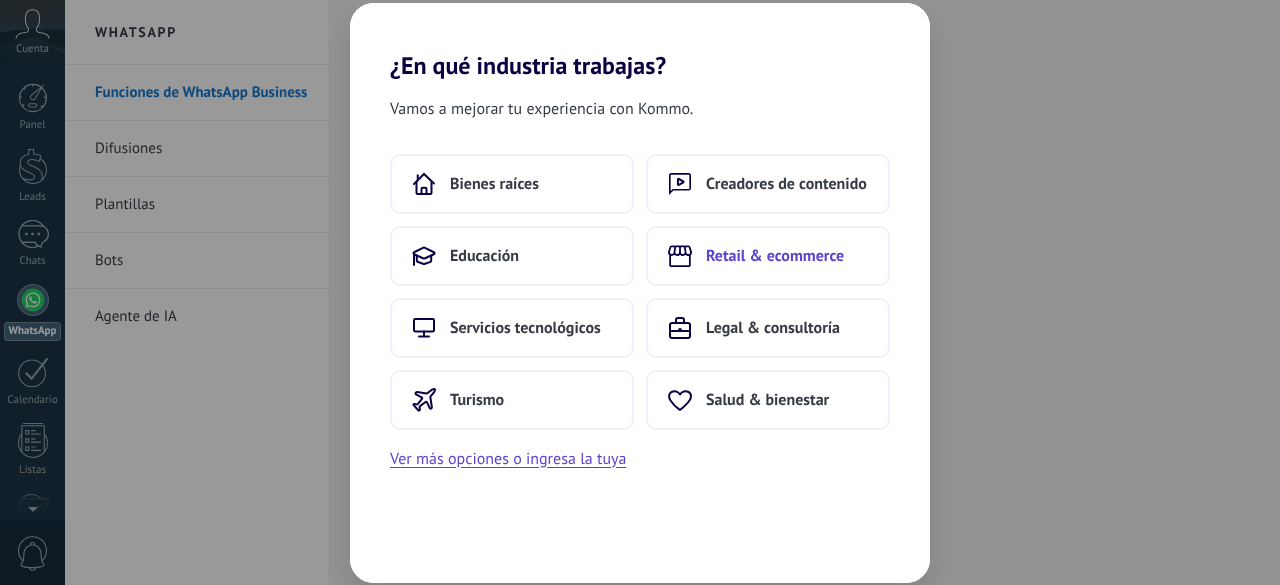 click on "Retail & ecommerce" at bounding box center [775, 256] 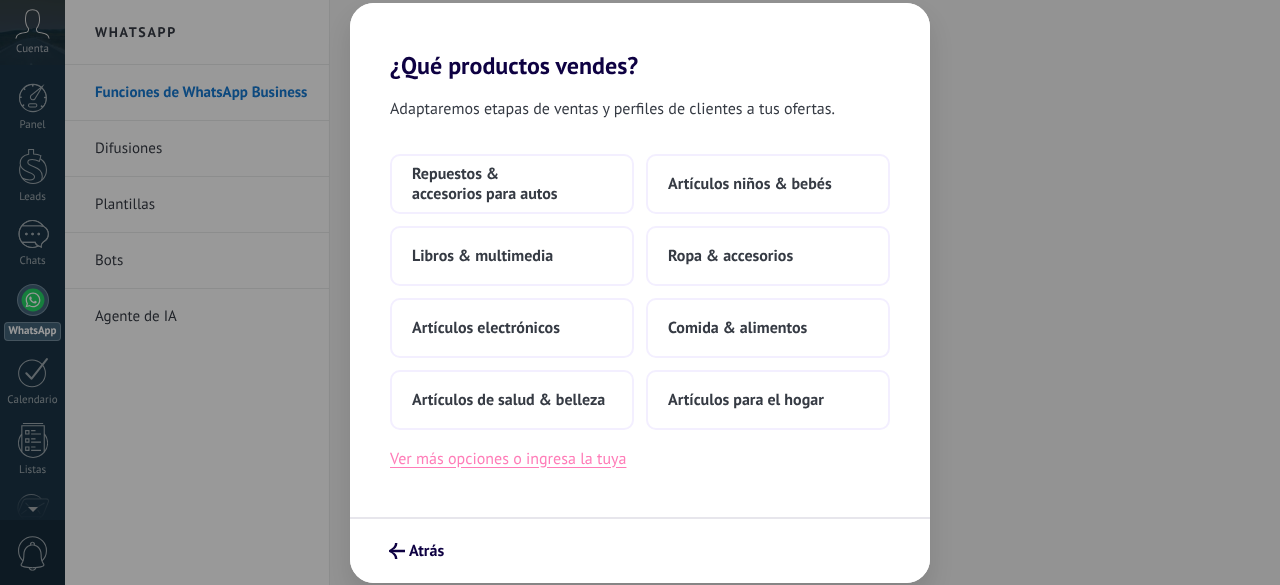 click on "Ver más opciones o ingresa la tuya" at bounding box center [508, 459] 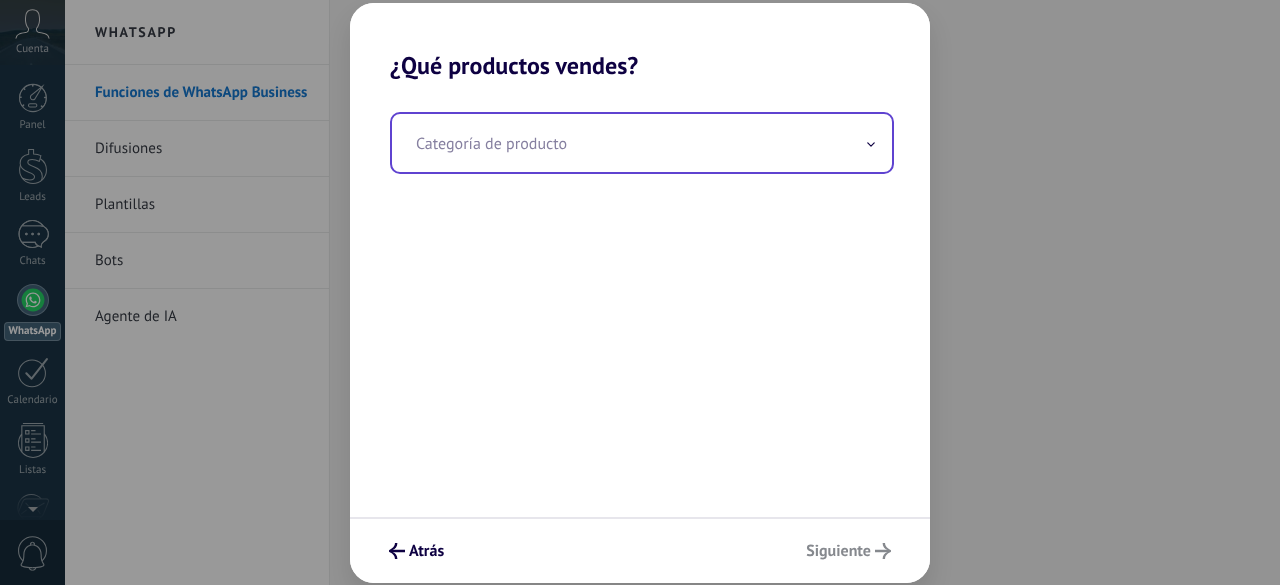 click on "Categoría de producto" at bounding box center [640, 298] 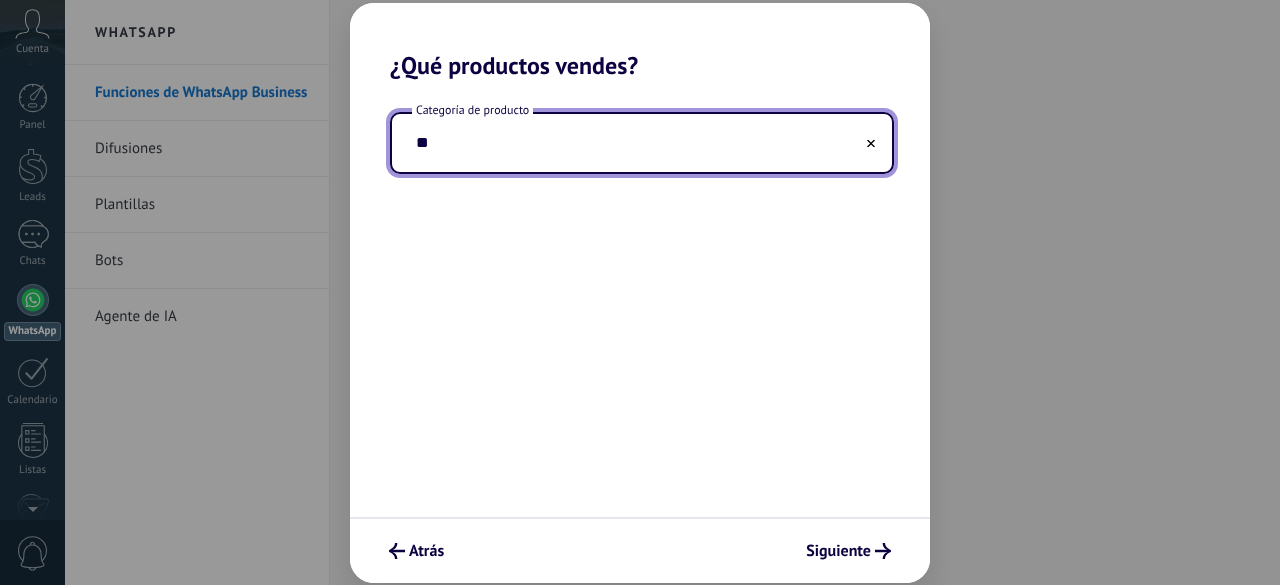 type on "*" 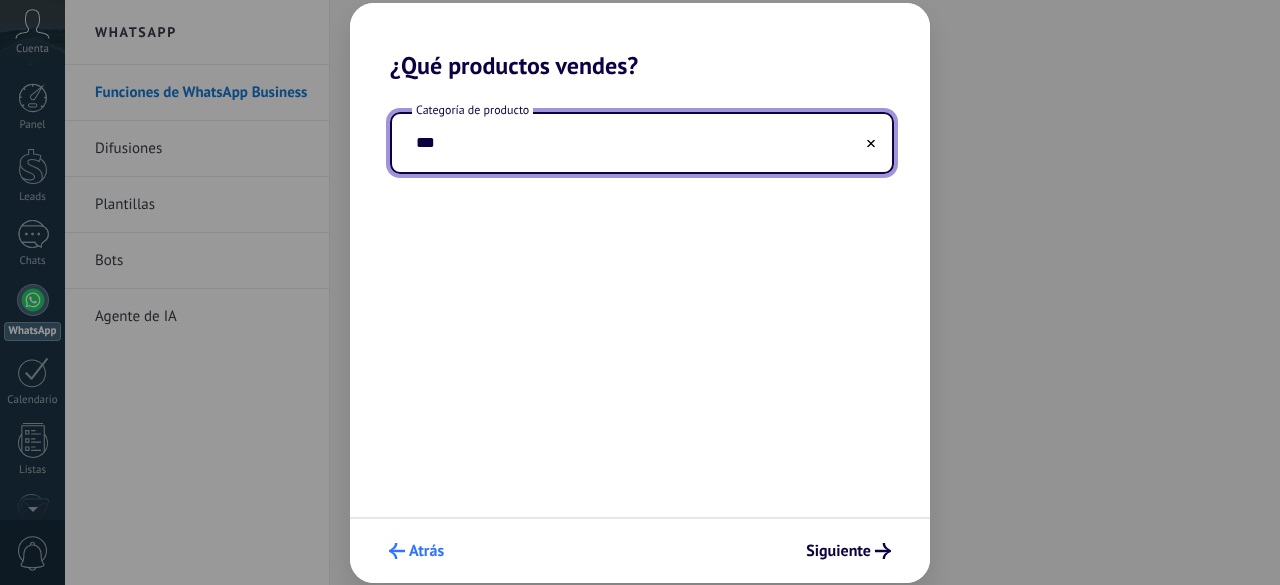 type on "***" 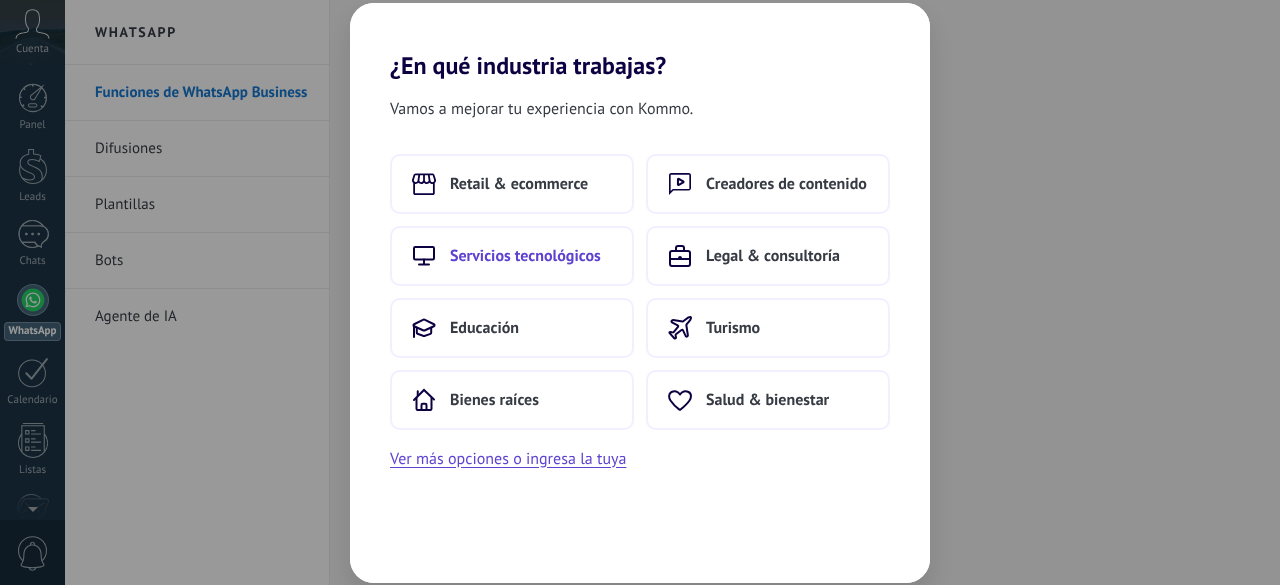 click on "Servicios tecnológicos" at bounding box center [525, 256] 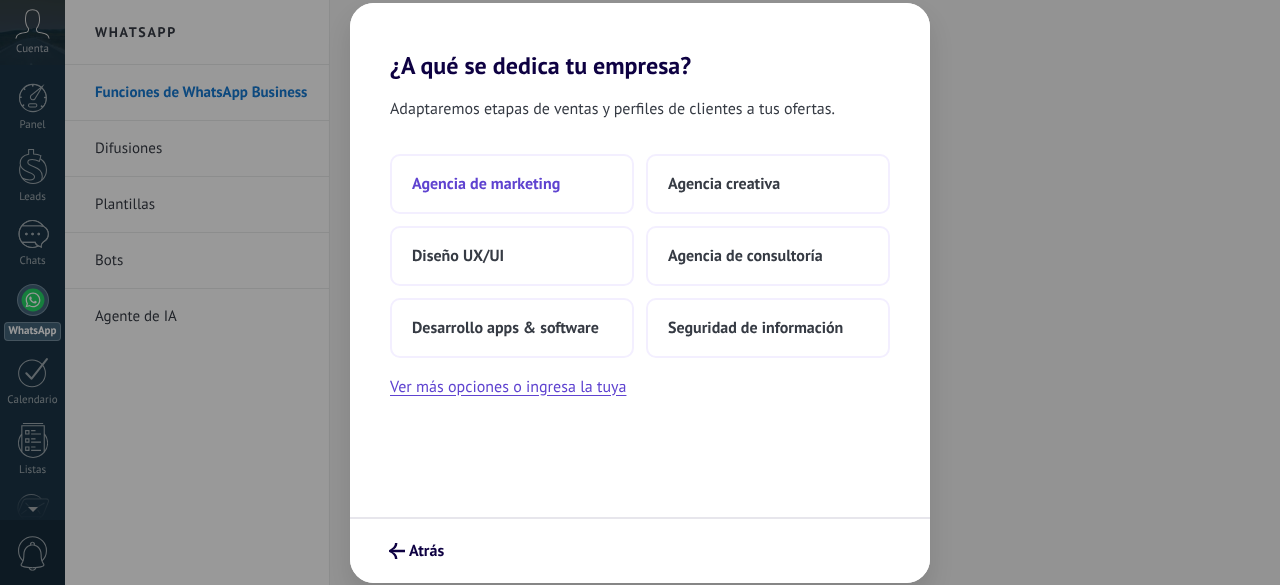 click on "Agencia de marketing" at bounding box center [486, 184] 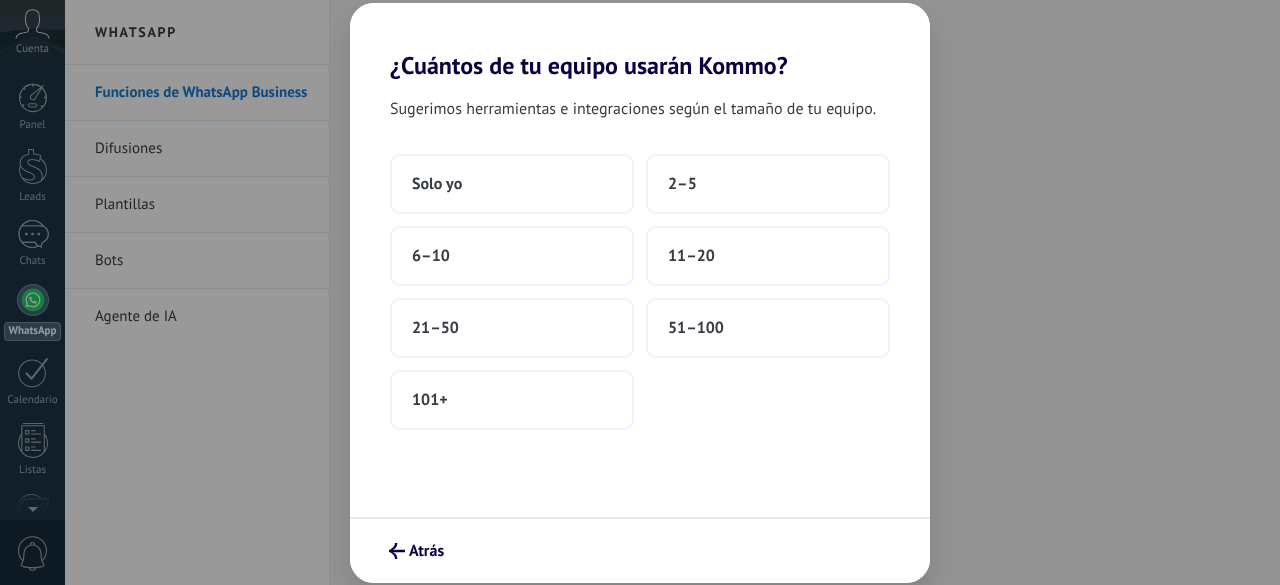 click on "Solo yo" at bounding box center [512, 184] 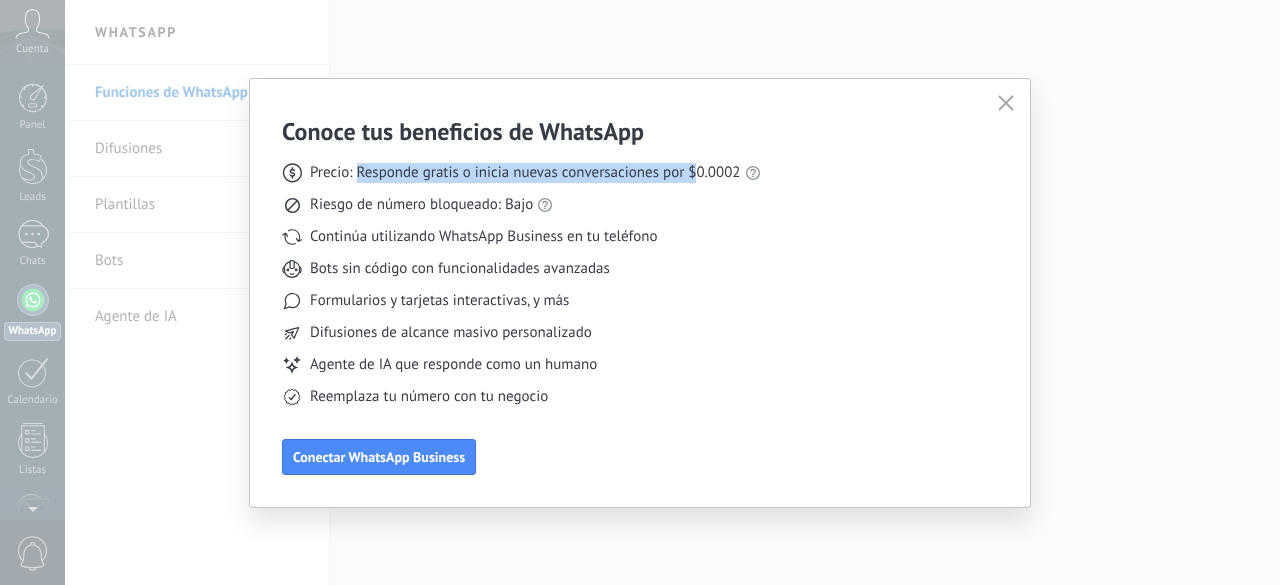 drag, startPoint x: 359, startPoint y: 172, endPoint x: 699, endPoint y: 171, distance: 340.00146 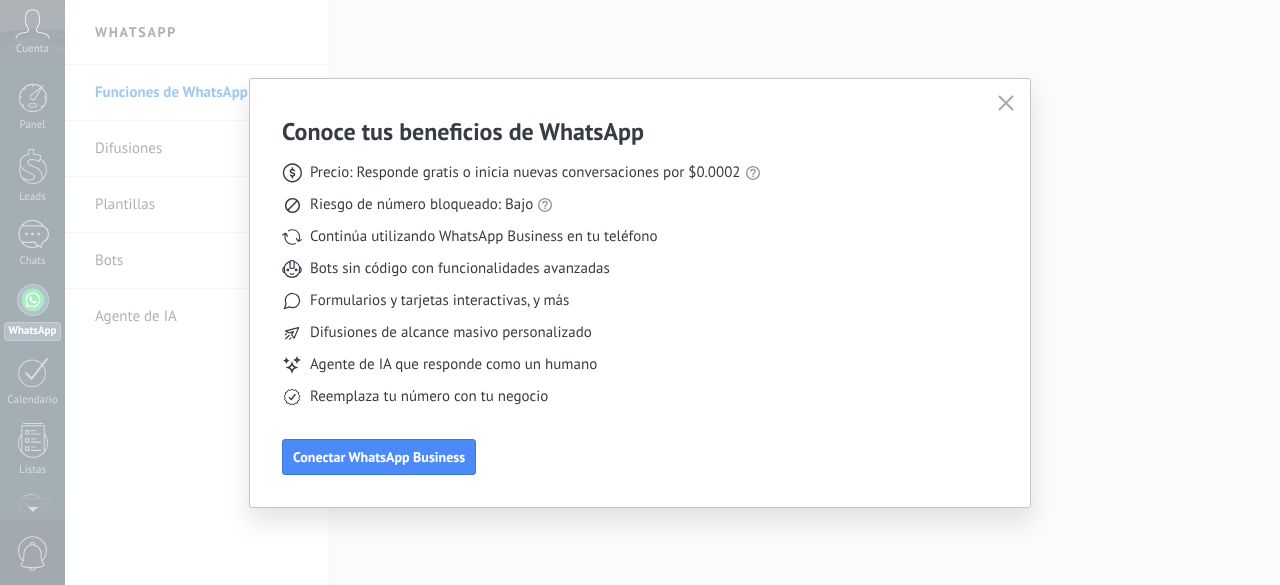 click on "Riesgo de número bloqueado: Bajo" at bounding box center (521, 205) 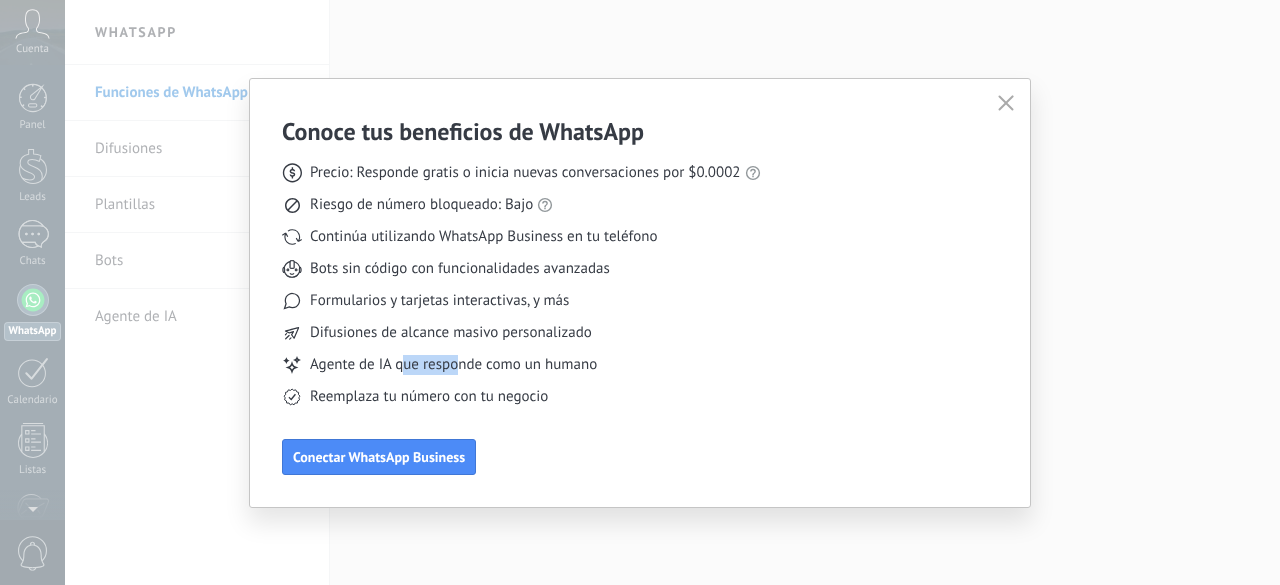 drag, startPoint x: 401, startPoint y: 367, endPoint x: 458, endPoint y: 370, distance: 57.07889 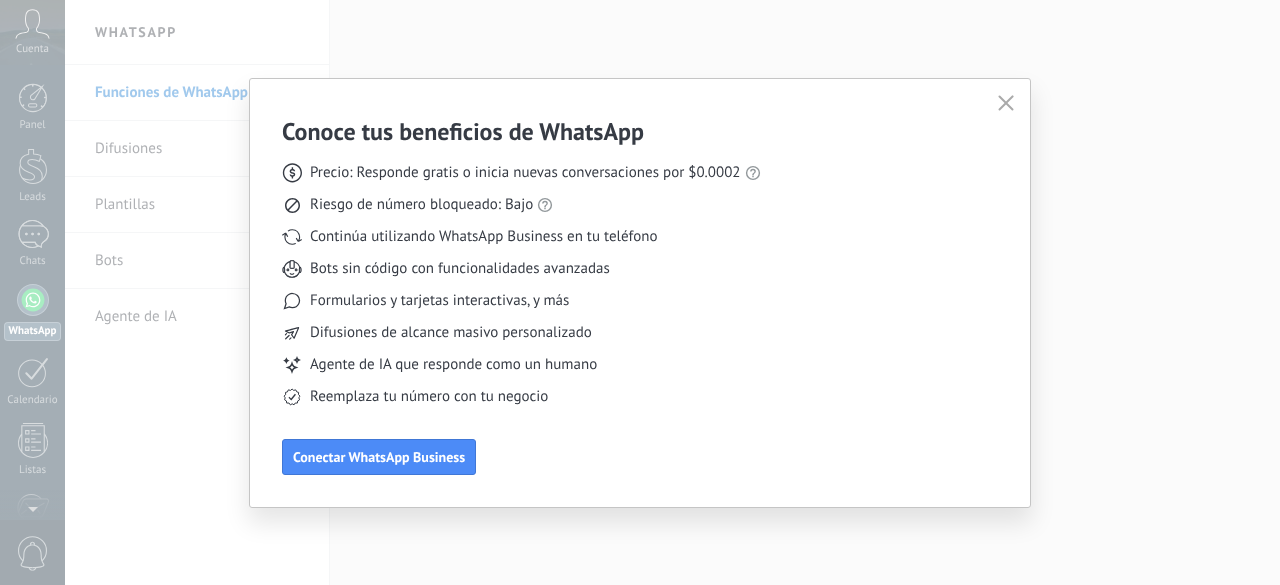 click on "Agente de IA que responde como un humano" at bounding box center [453, 365] 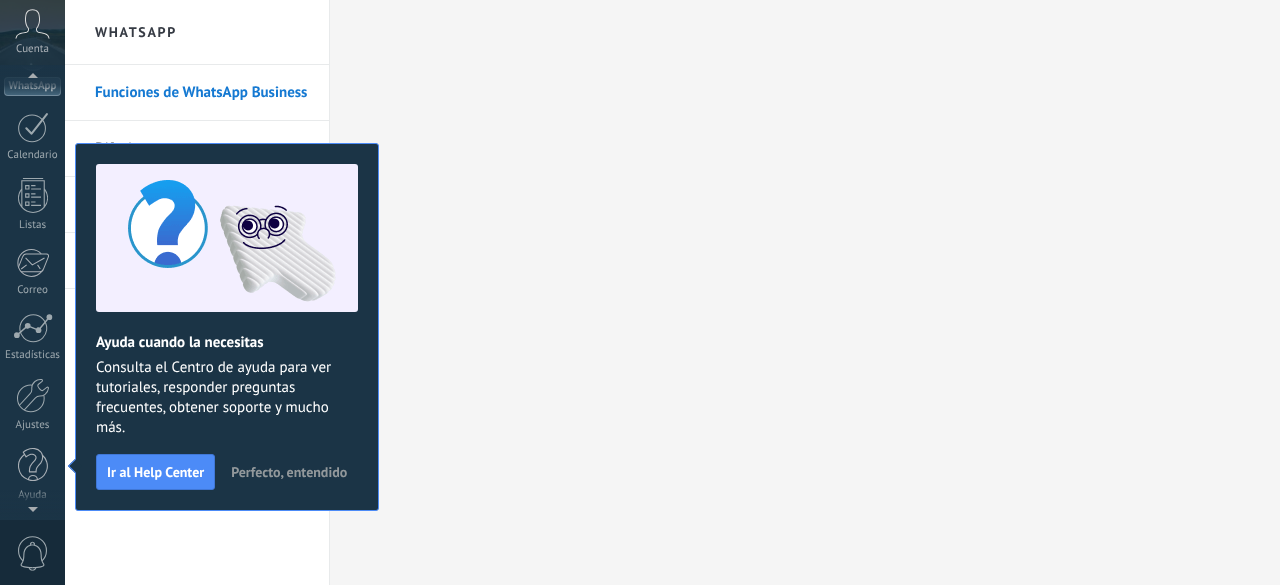 scroll, scrollTop: 0, scrollLeft: 0, axis: both 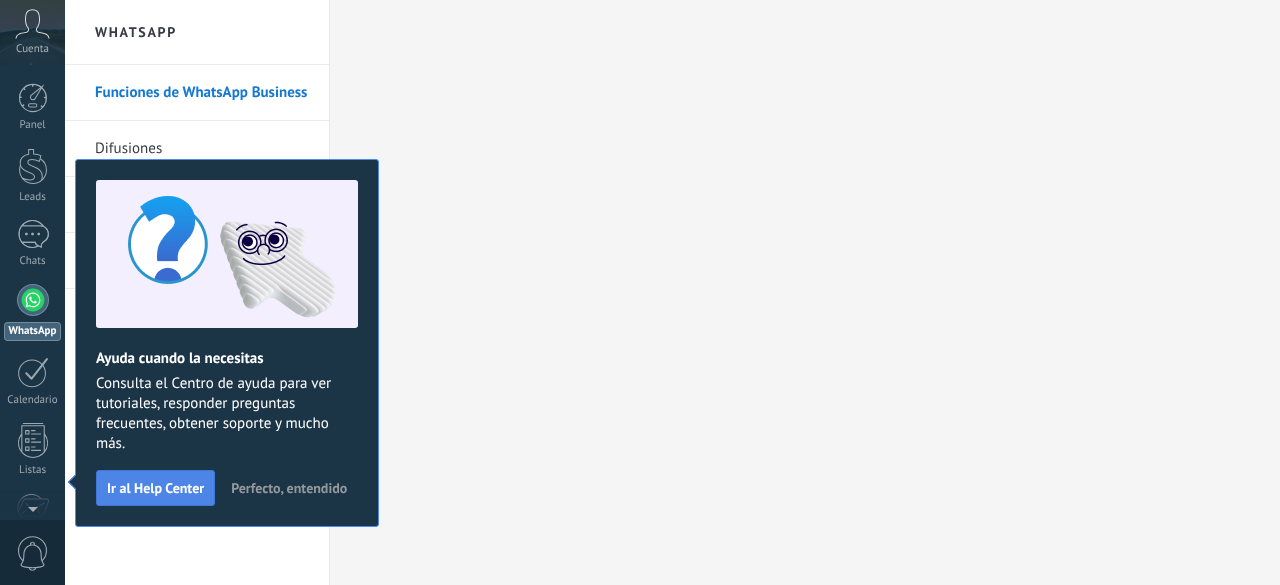 click on "Ir al Help Center" at bounding box center (155, 488) 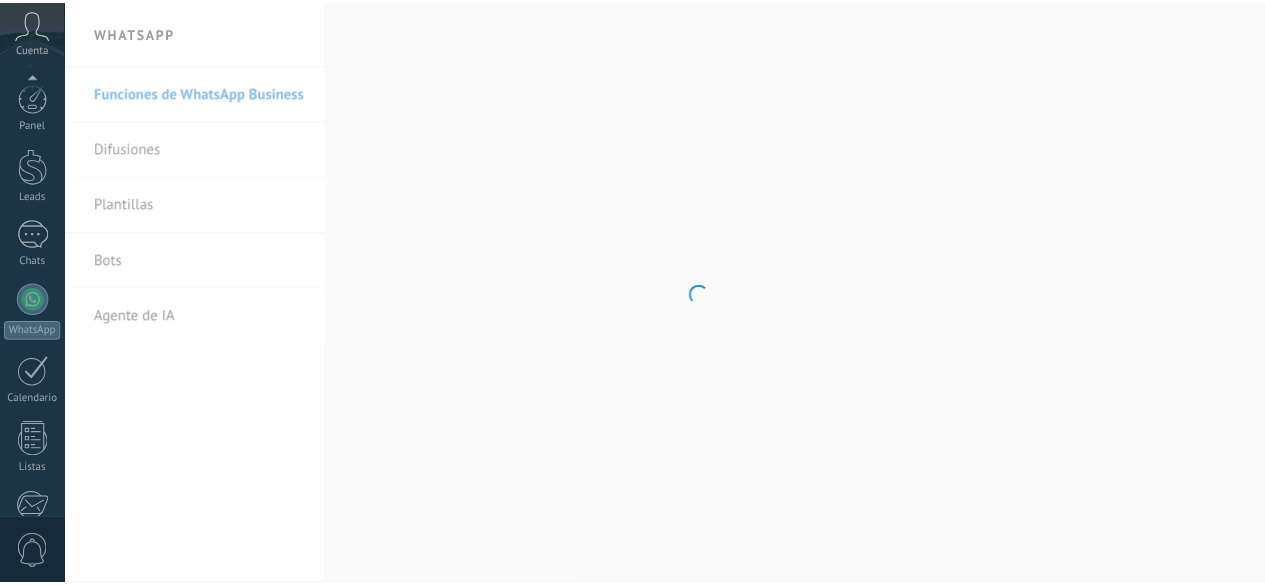 scroll, scrollTop: 245, scrollLeft: 0, axis: vertical 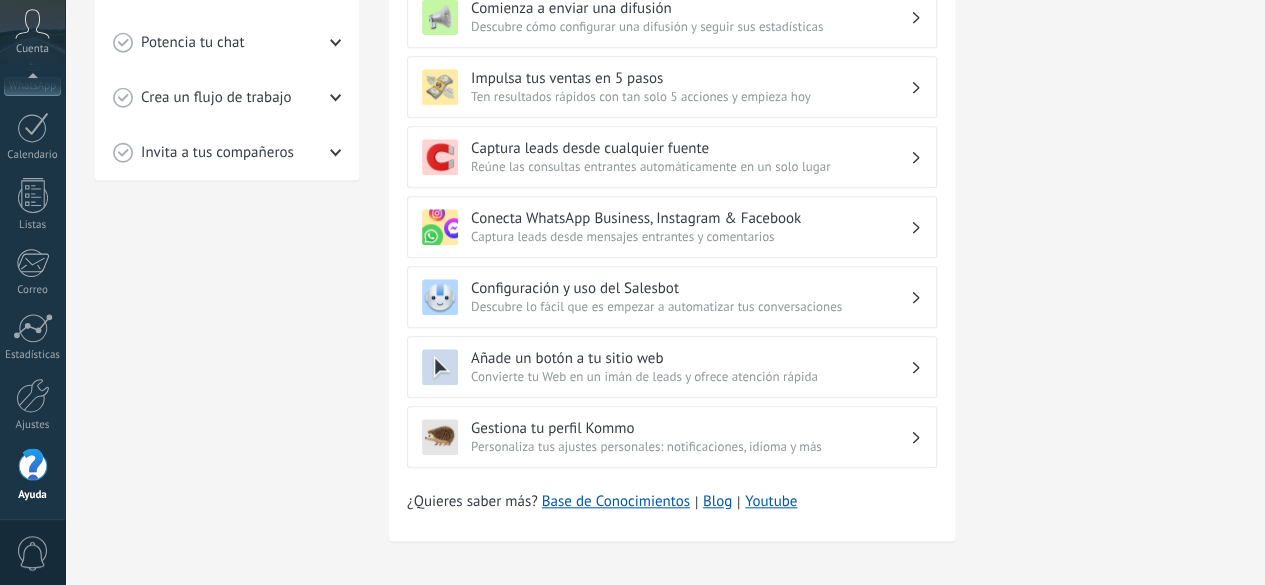 click on "Descubre lo fácil que es empezar a automatizar tus conversaciones" at bounding box center [690, 306] 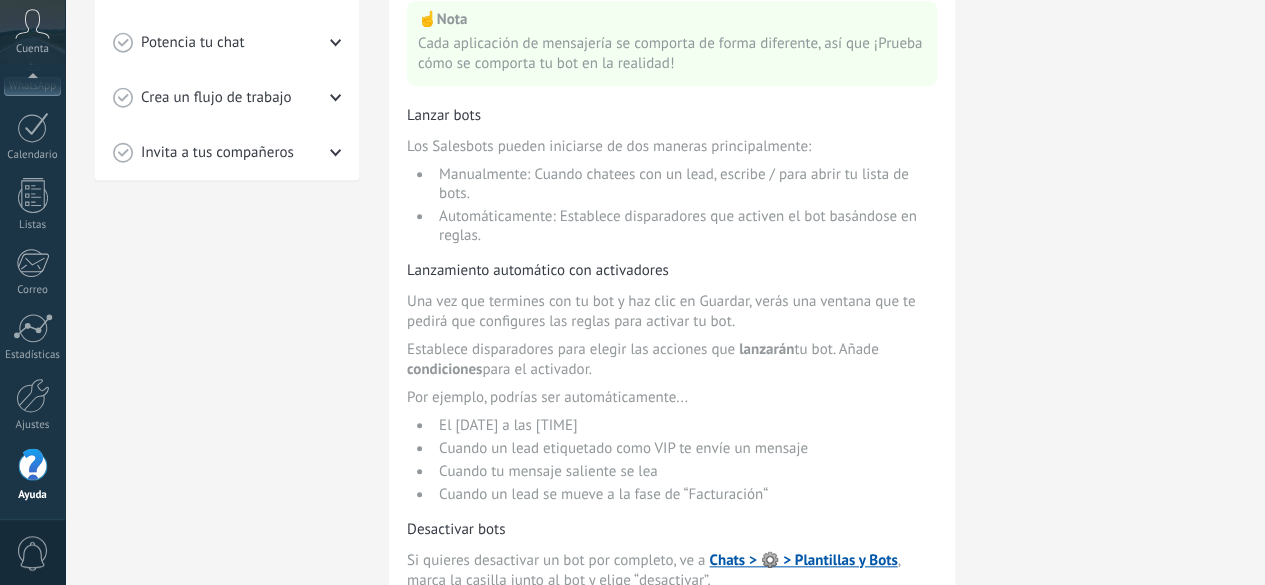 drag, startPoint x: 542, startPoint y: 189, endPoint x: 577, endPoint y: 193, distance: 35.22783 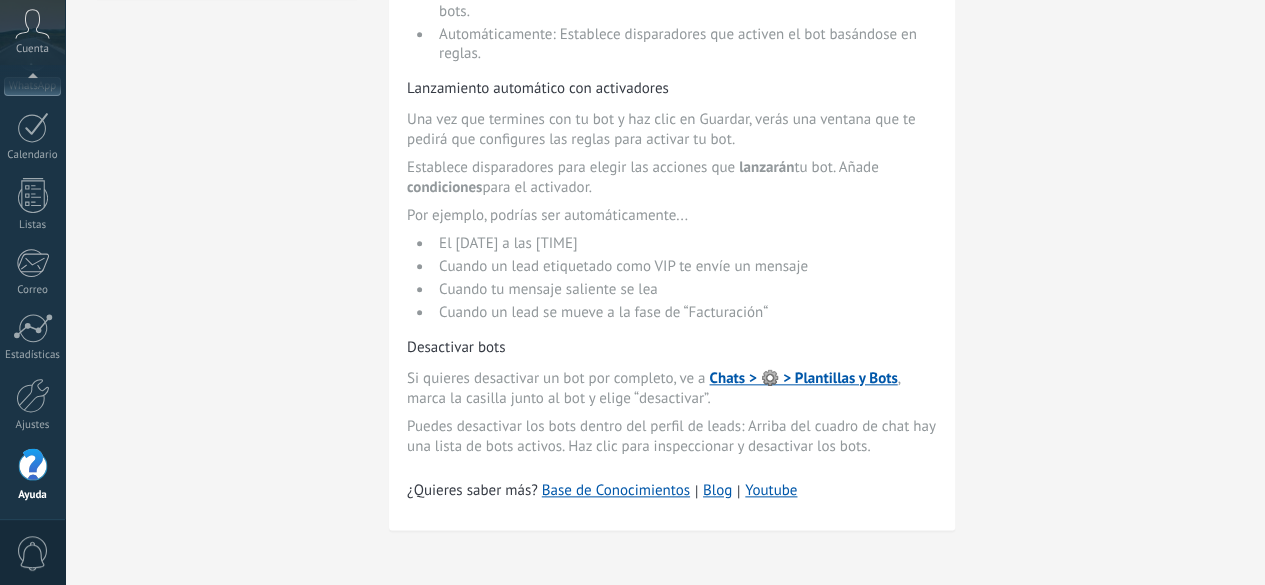 scroll, scrollTop: 918, scrollLeft: 0, axis: vertical 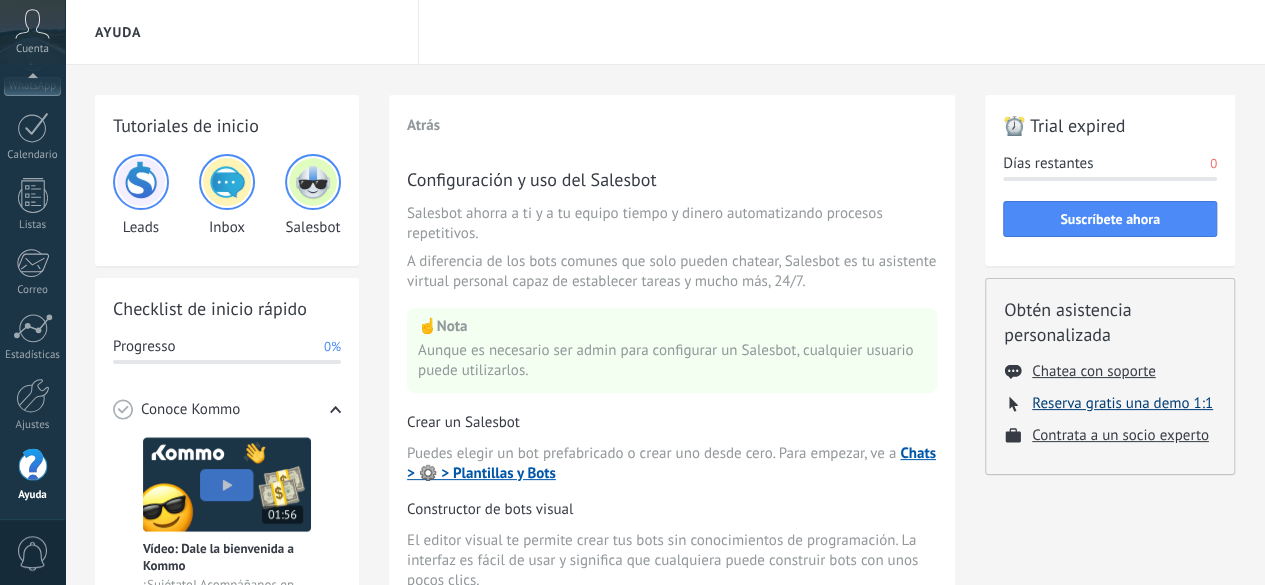 click on "Reserva gratis una demo 1:1" at bounding box center [1122, 403] 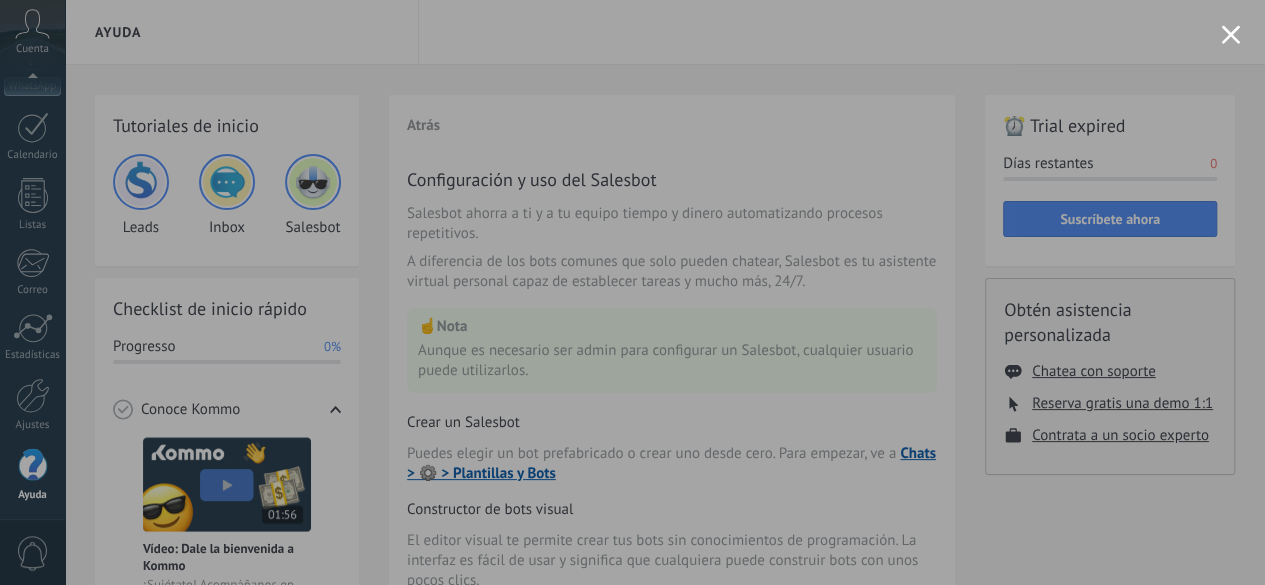 click at bounding box center [1230, 34] 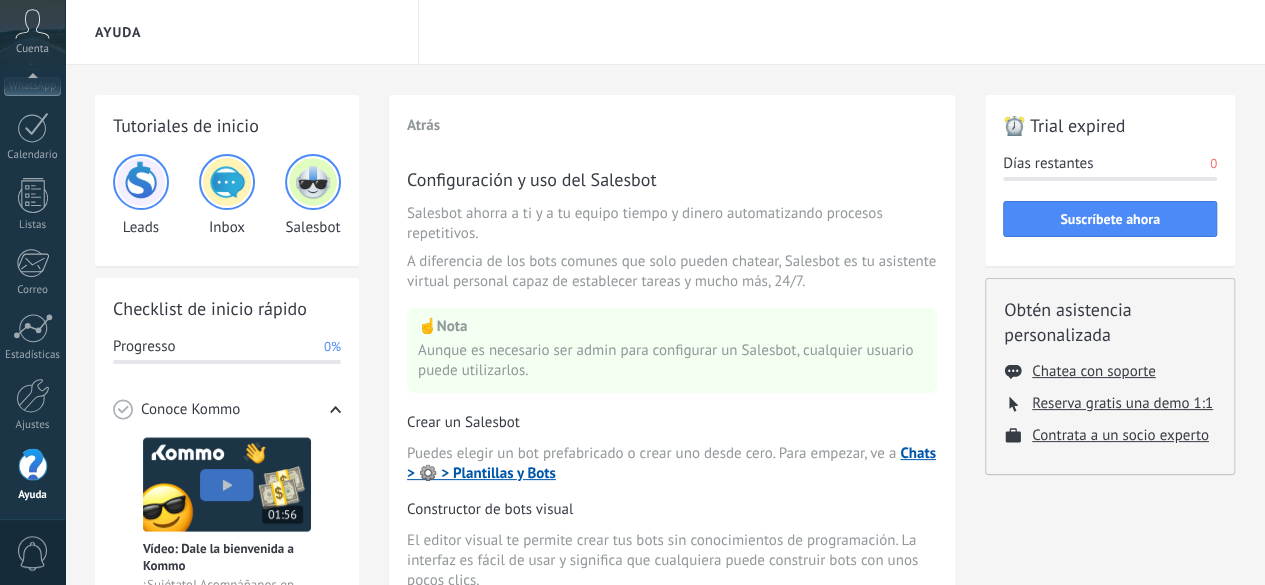 click on "Cuenta" at bounding box center (32, 32) 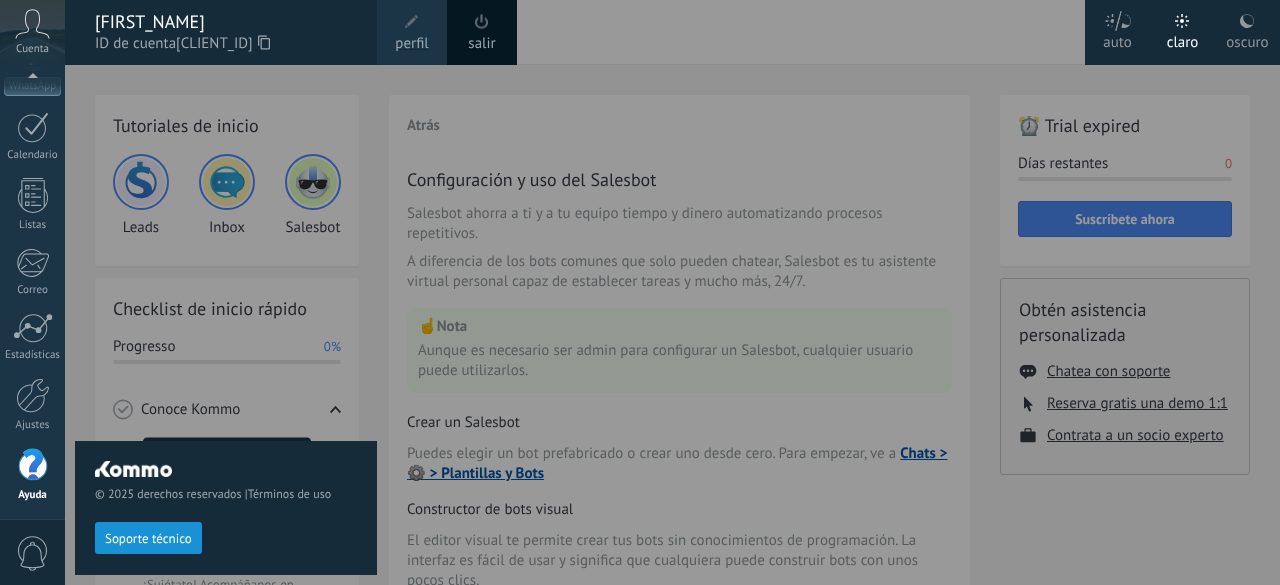 drag, startPoint x: 210, startPoint y: 34, endPoint x: 149, endPoint y: 24, distance: 61.81424 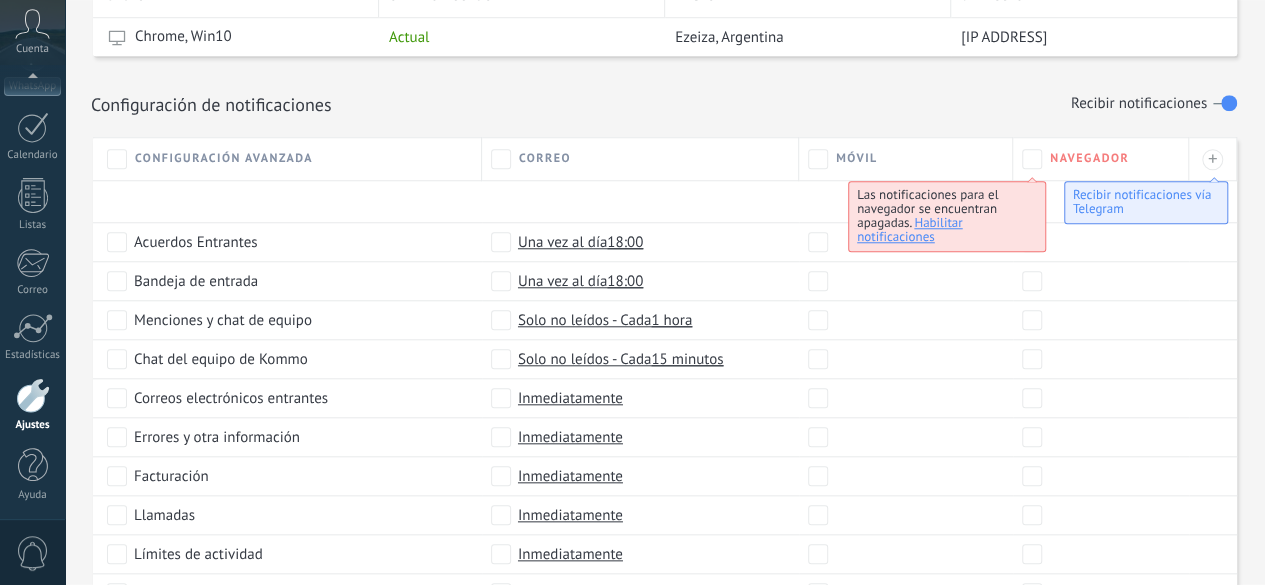 scroll, scrollTop: 1050, scrollLeft: 0, axis: vertical 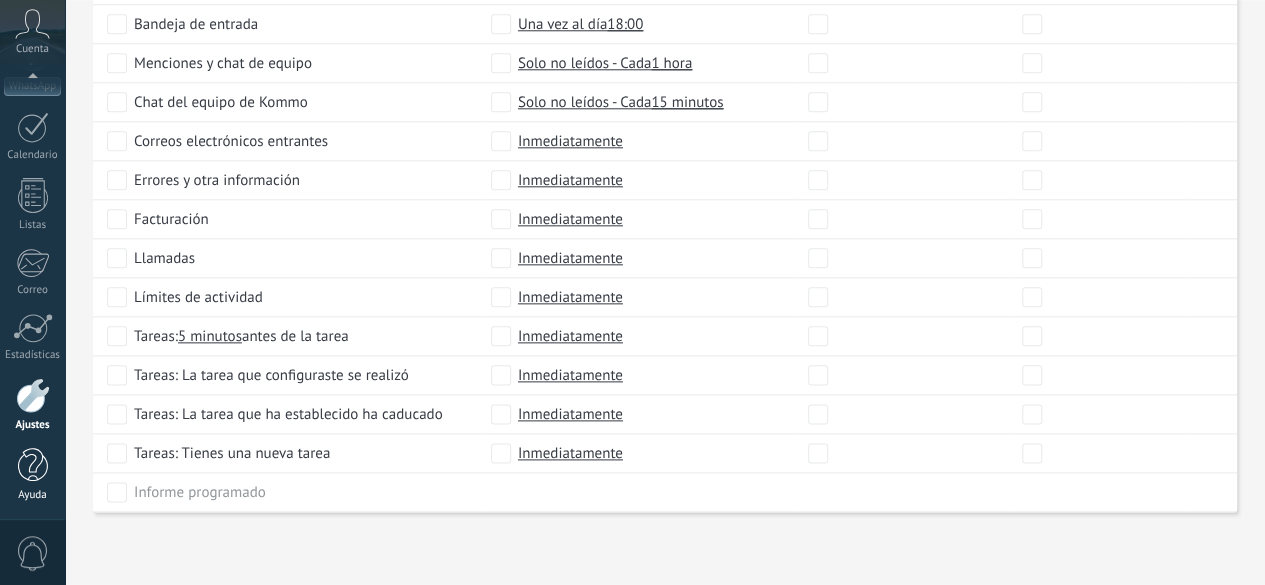click at bounding box center [33, 465] 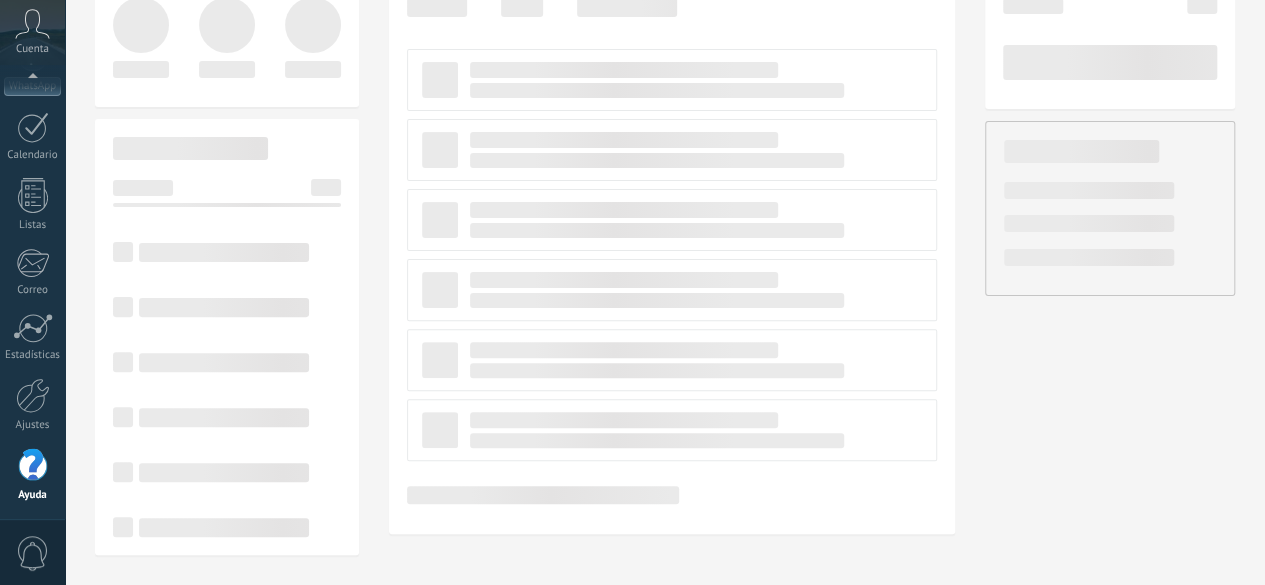 scroll, scrollTop: 0, scrollLeft: 0, axis: both 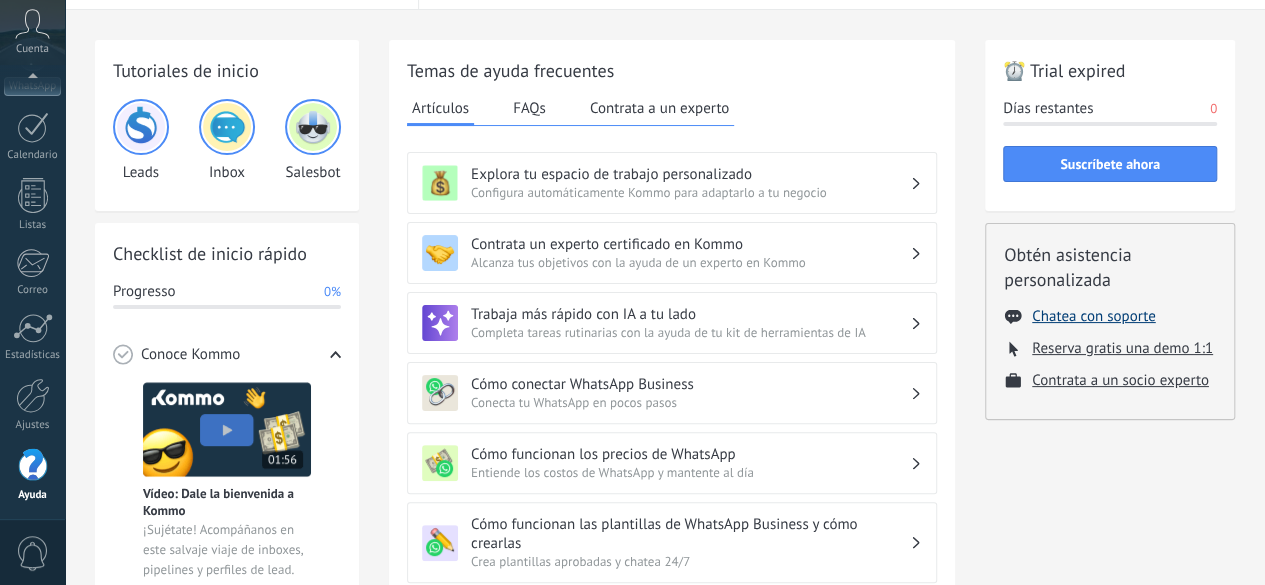 click on "Chatea con soporte" at bounding box center [1093, 316] 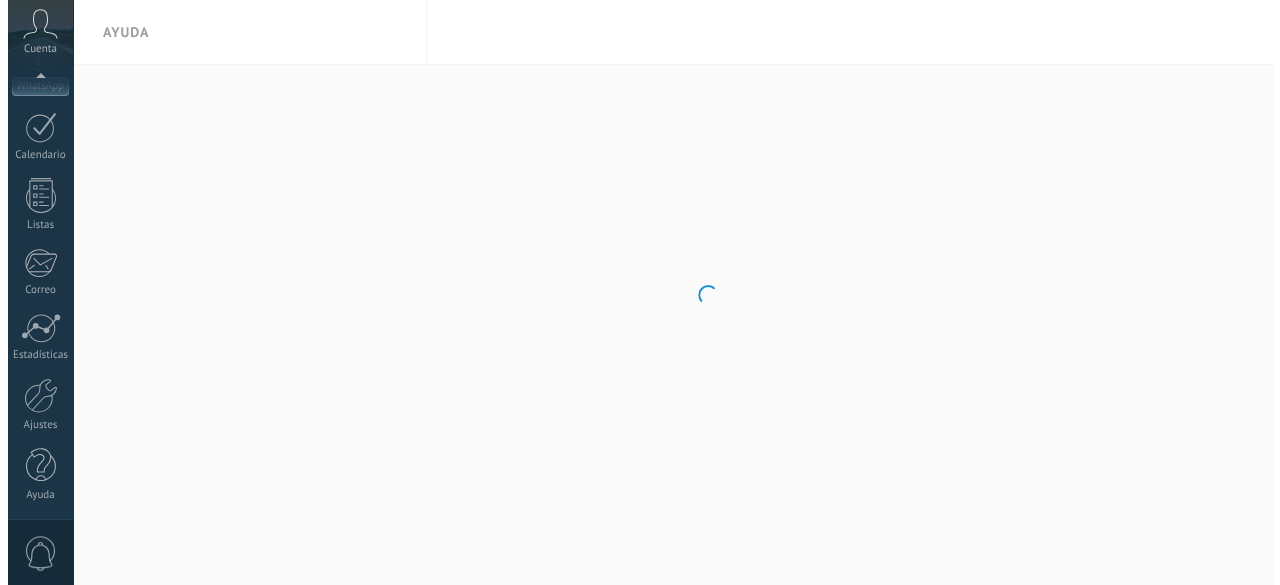 scroll, scrollTop: 0, scrollLeft: 0, axis: both 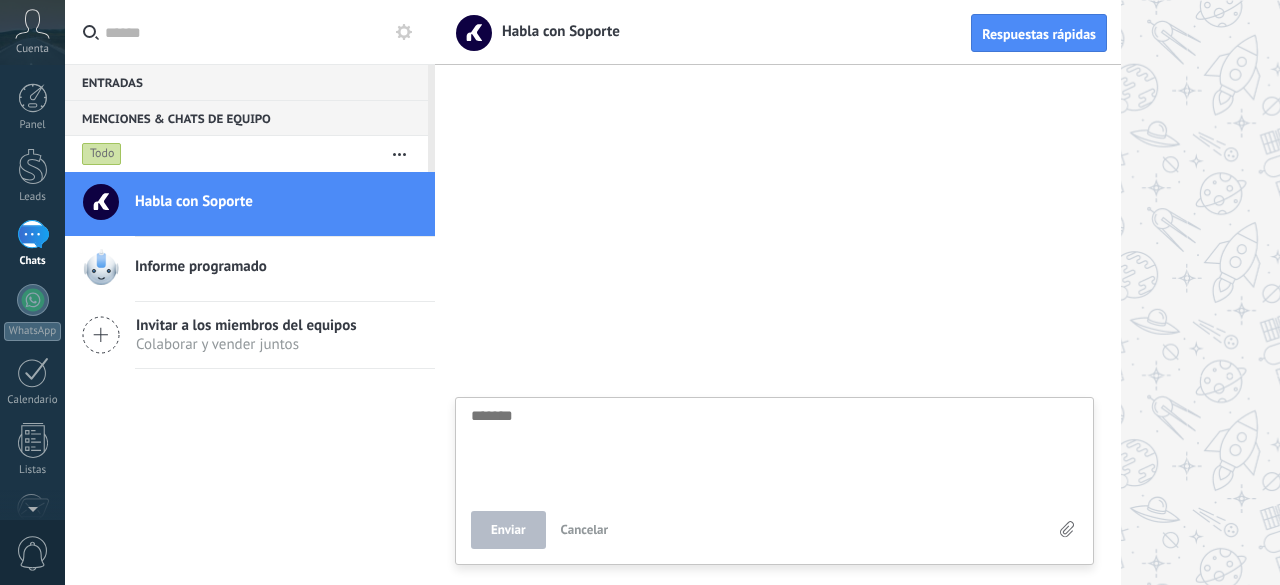 type on "*" 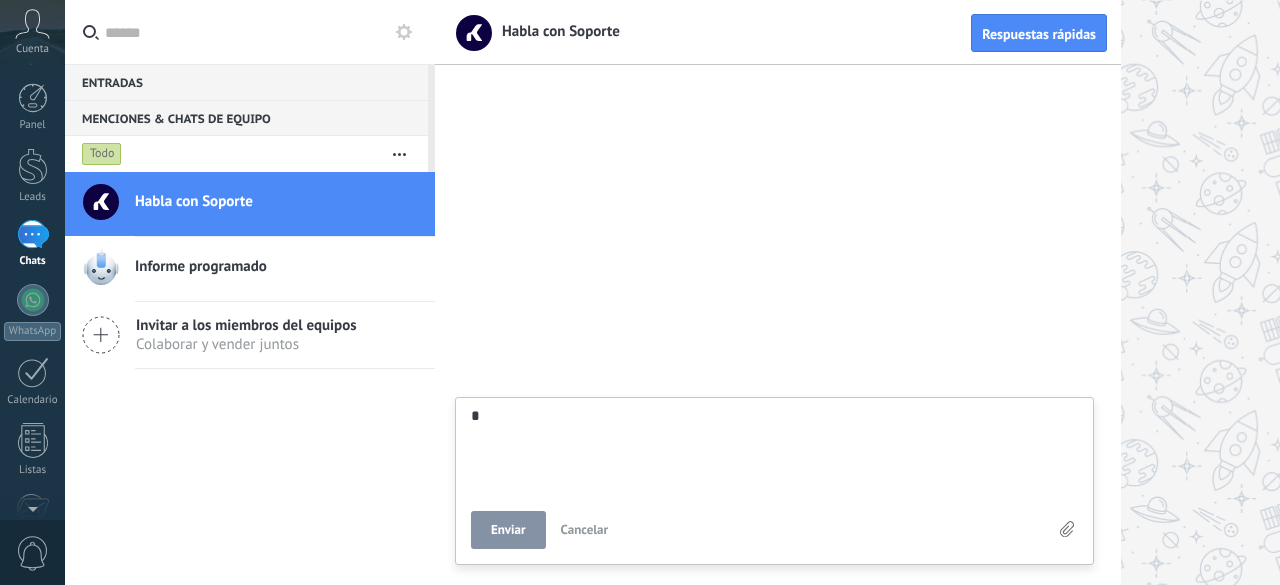 type on "**" 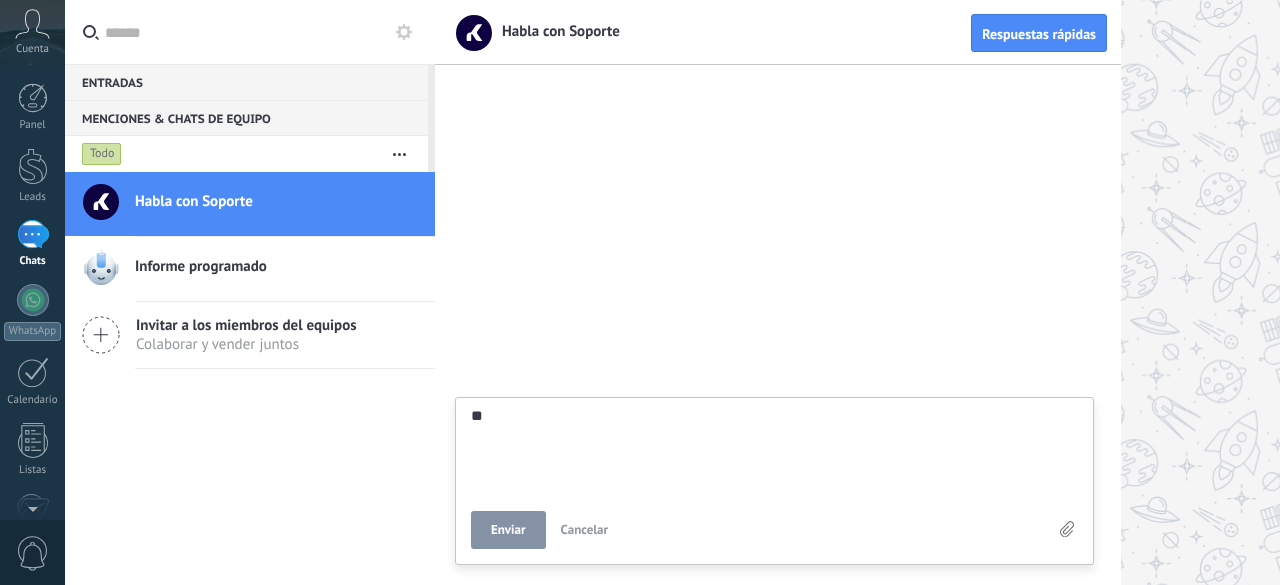 type on "***" 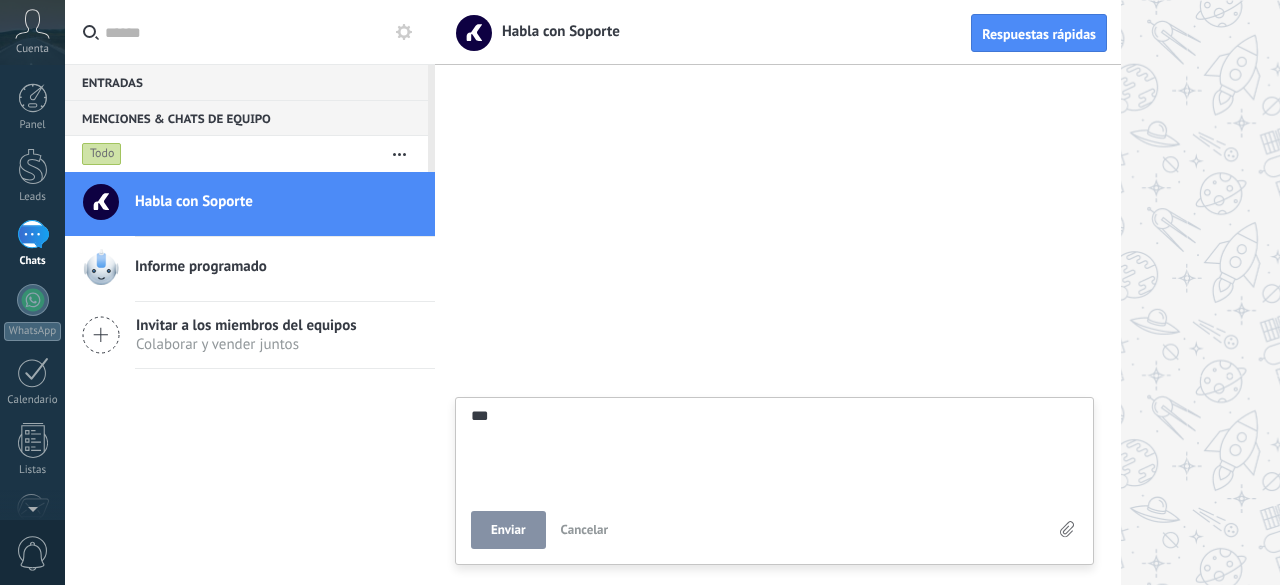 type on "****" 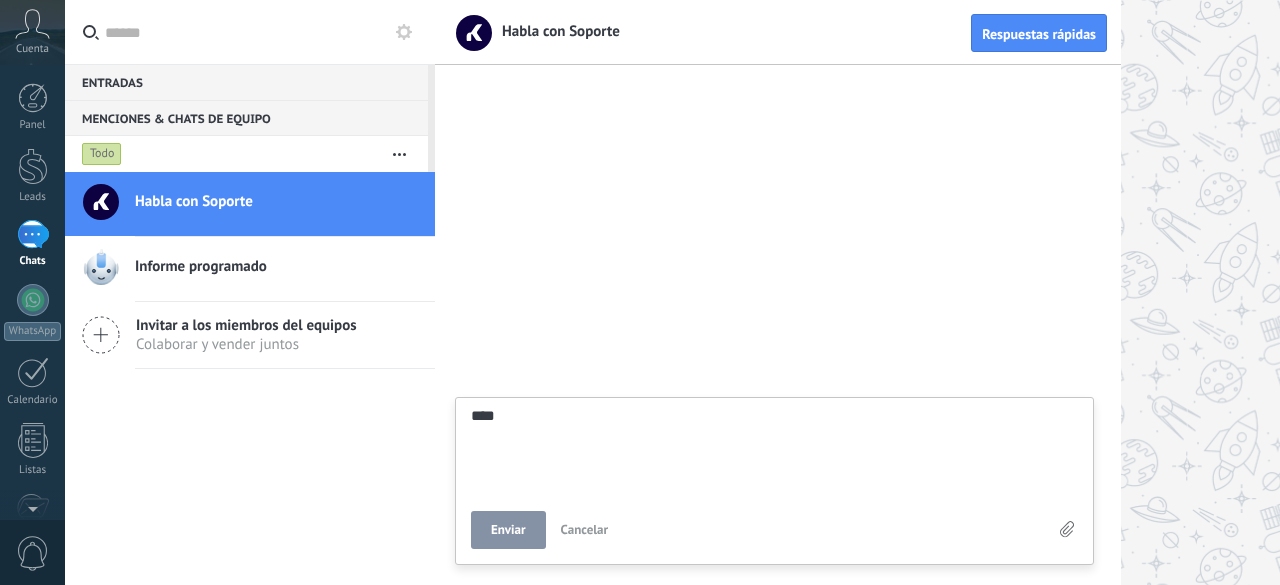 type on "*****" 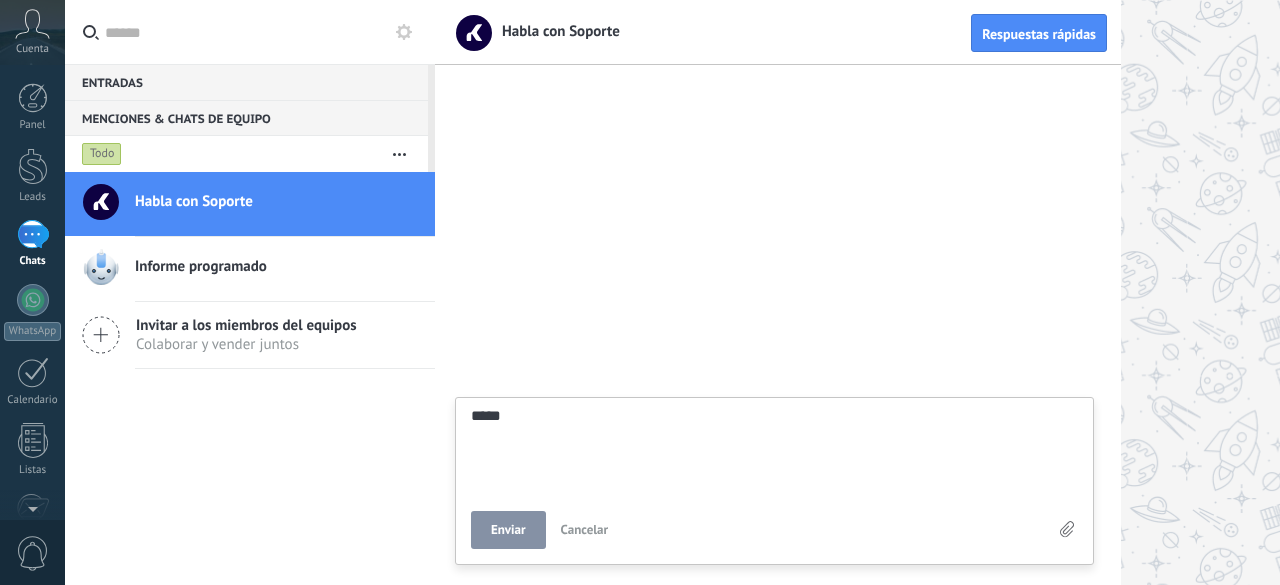 type on "*****" 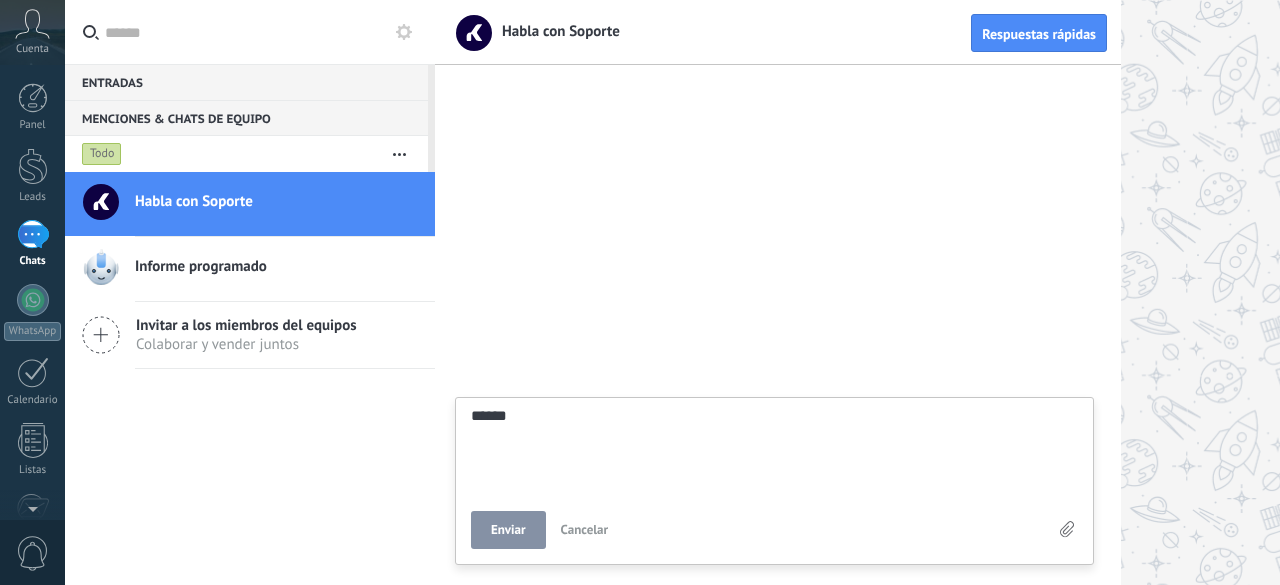 type on "*******" 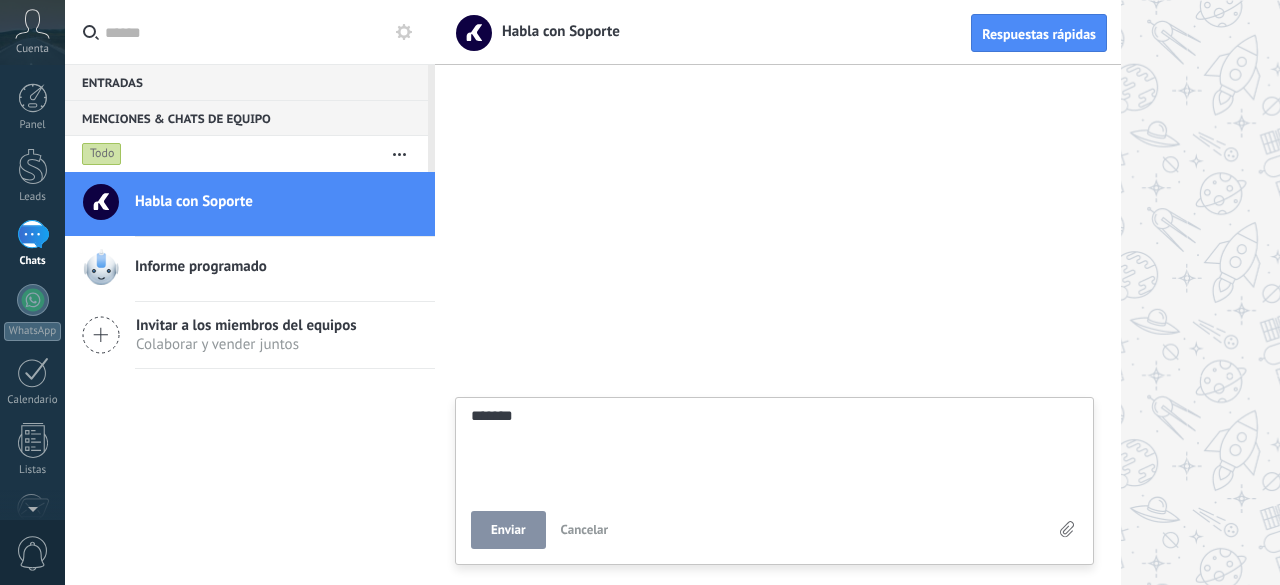 type on "********" 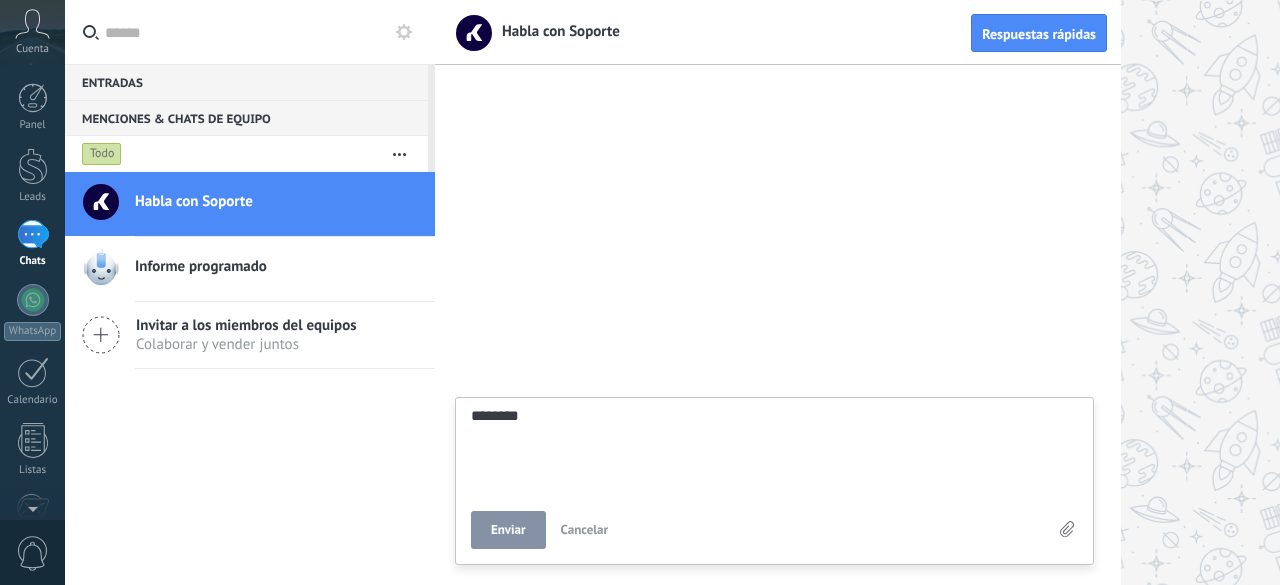 type on "*********" 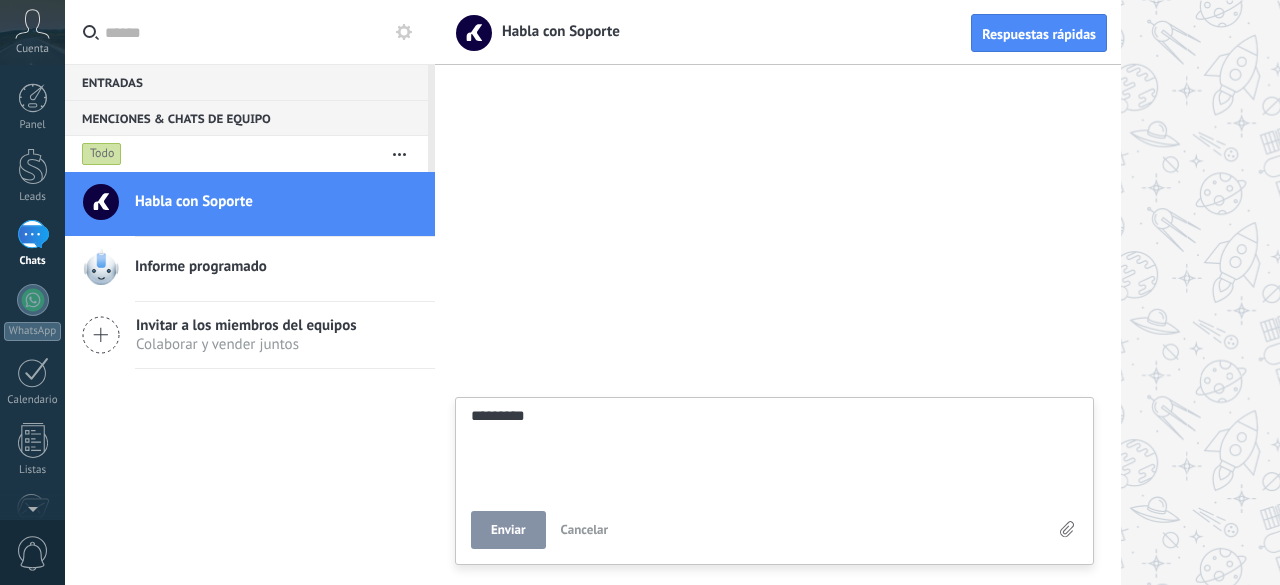 type on "**********" 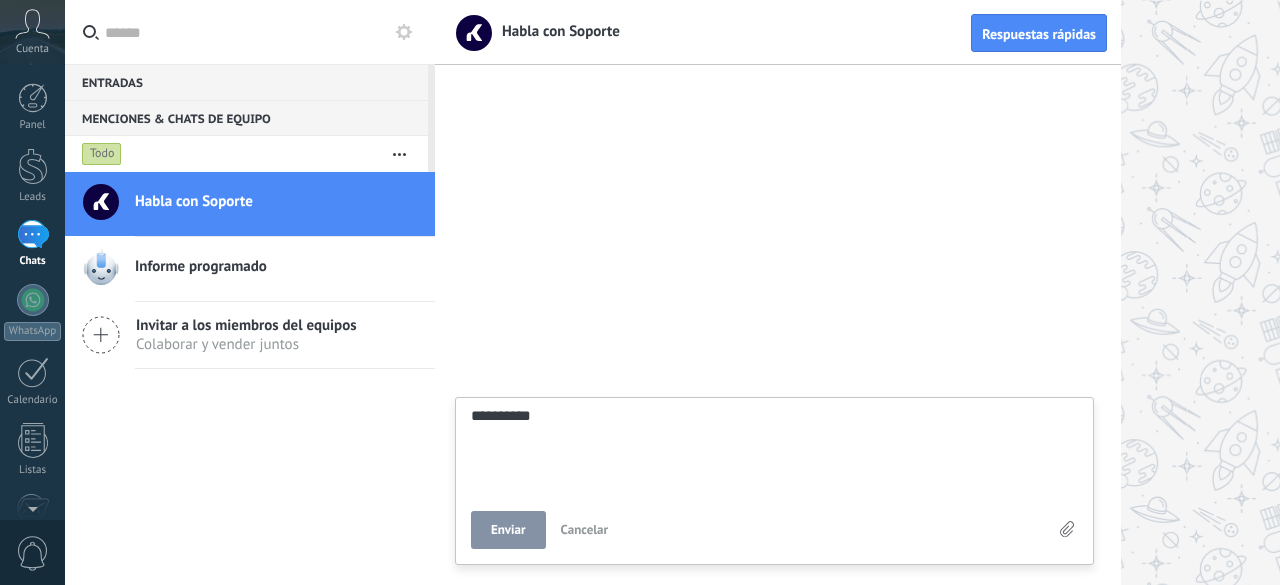 type on "**********" 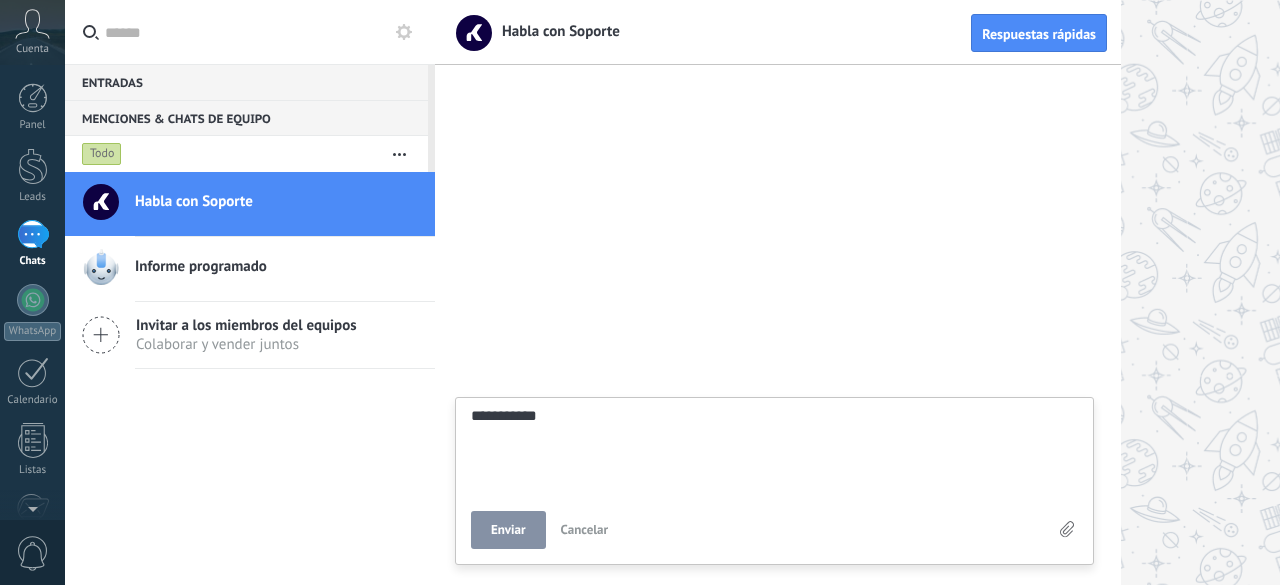 type on "**********" 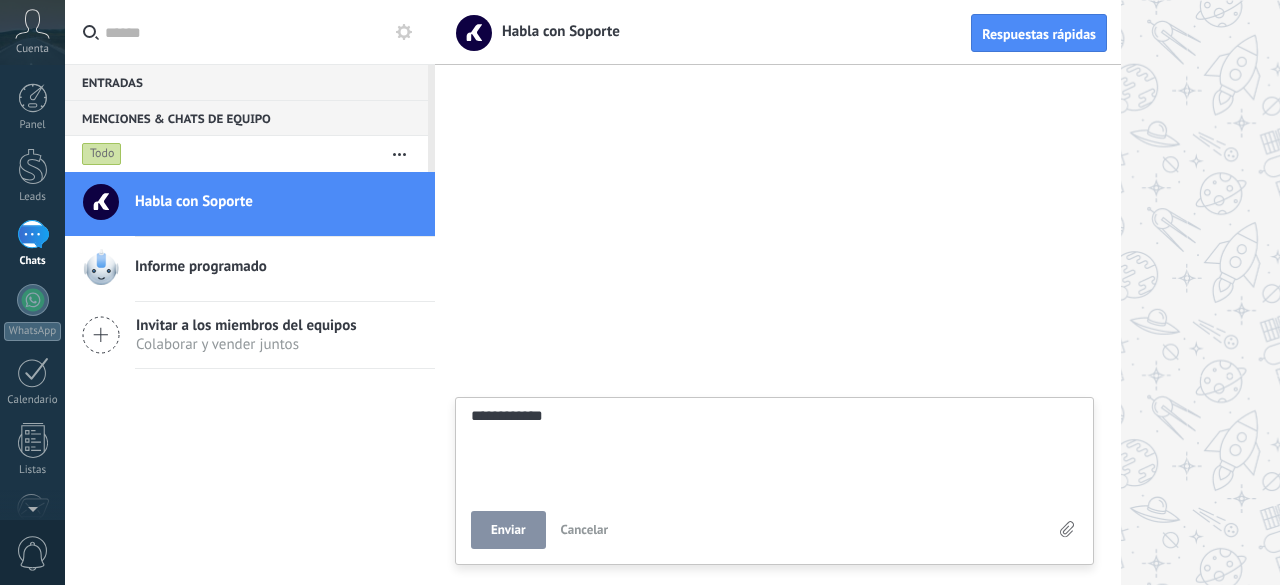 type on "**********" 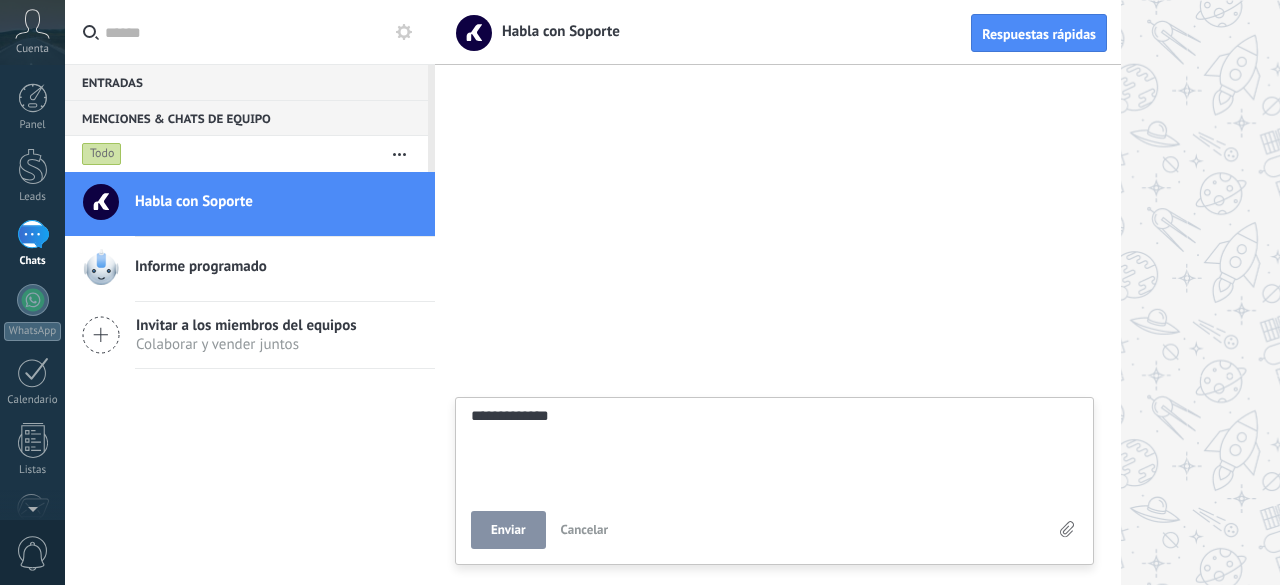 type on "**********" 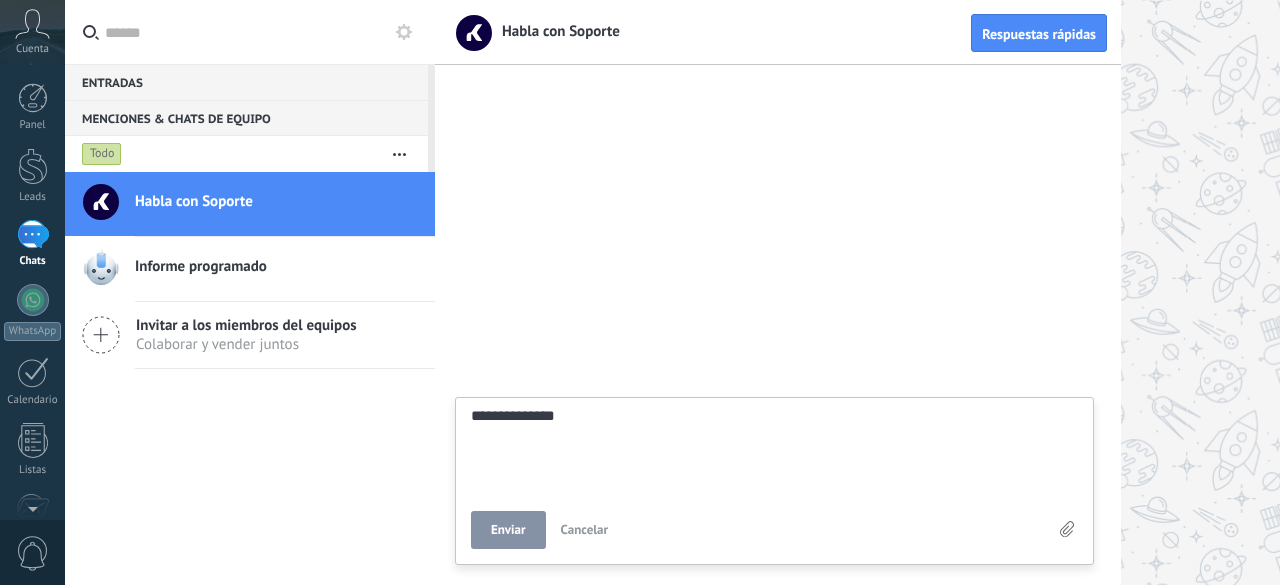 type on "**********" 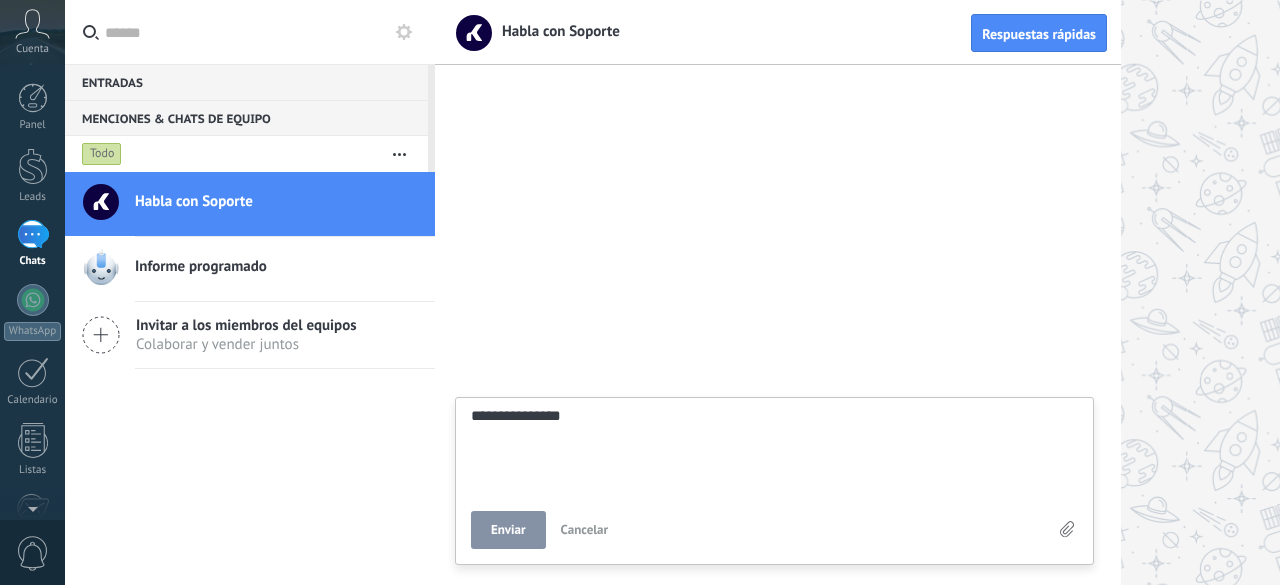 type on "**********" 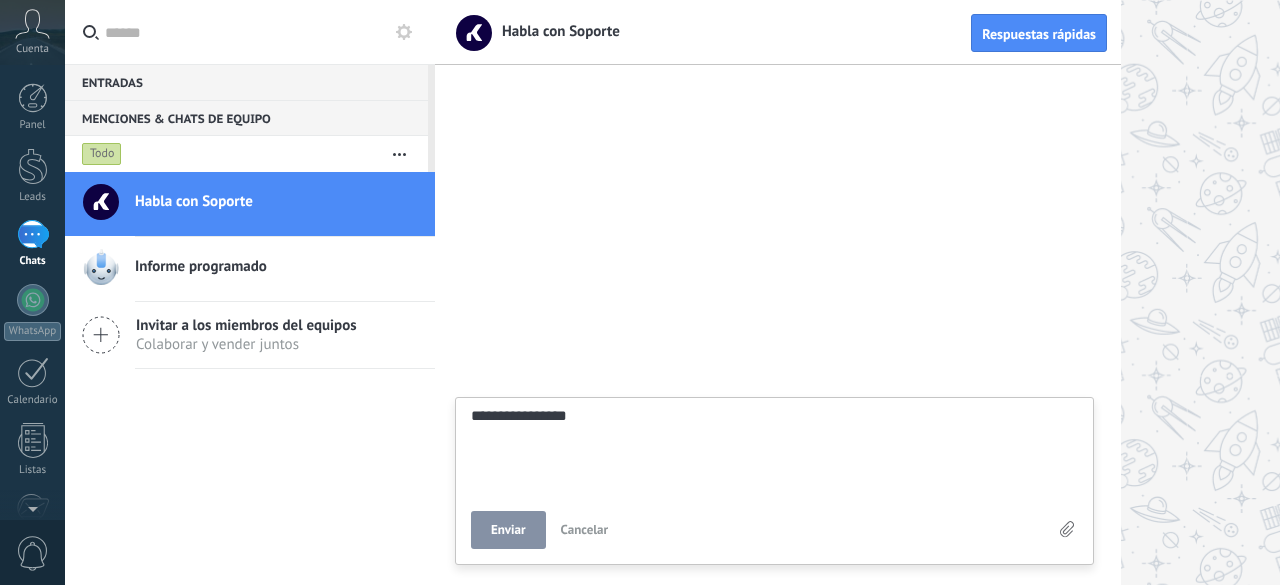 type on "**********" 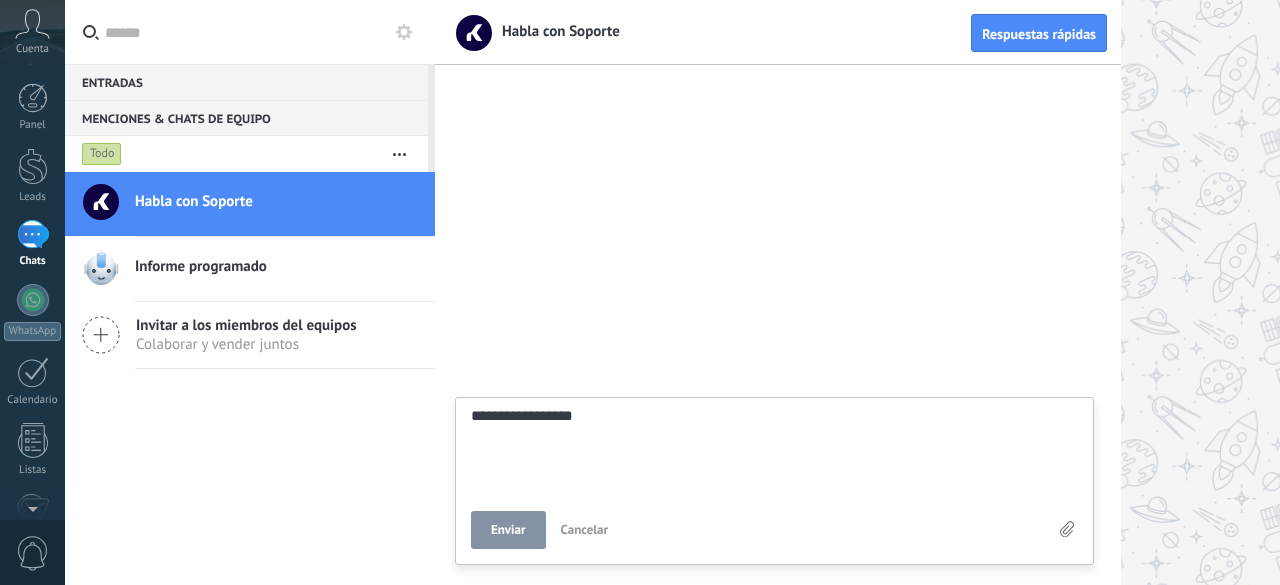type on "**********" 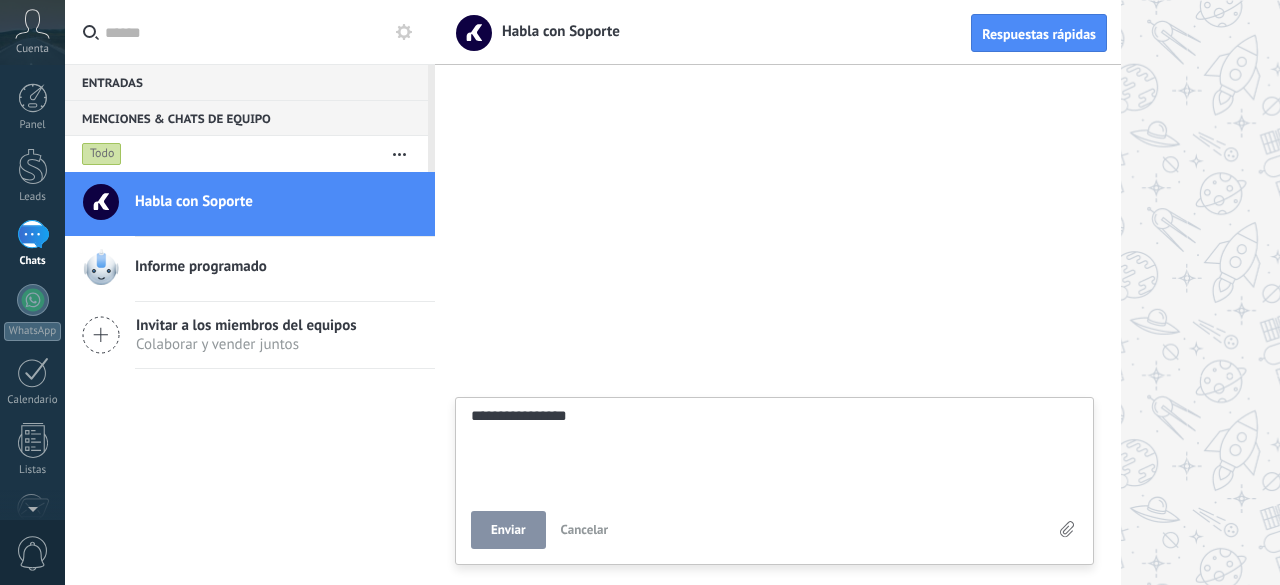 type on "**********" 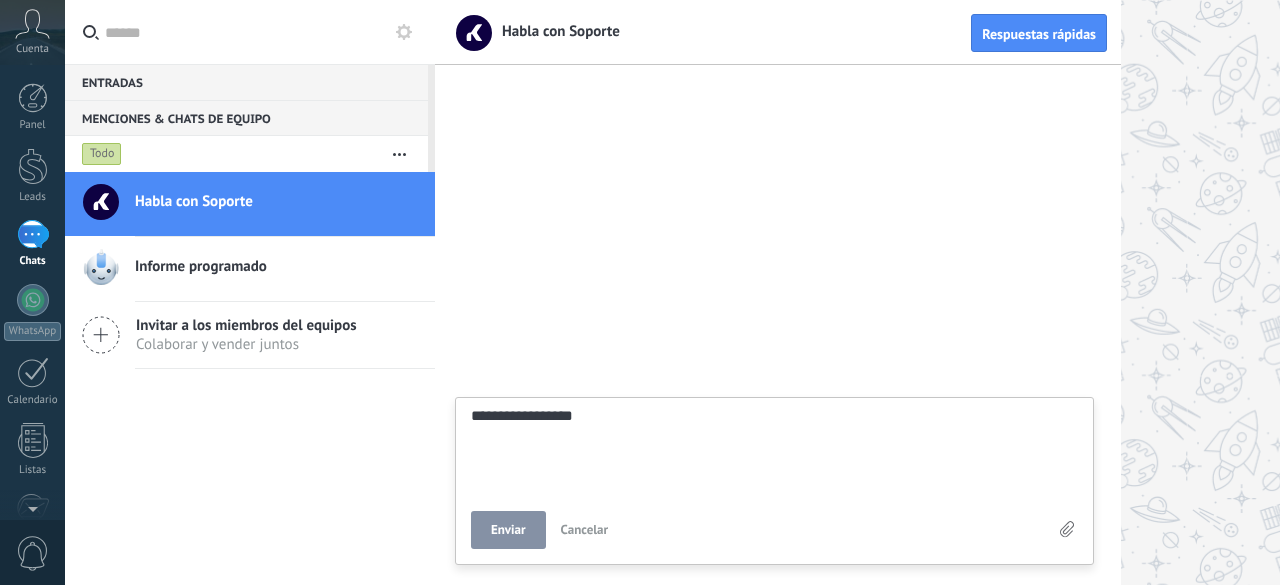 type on "**********" 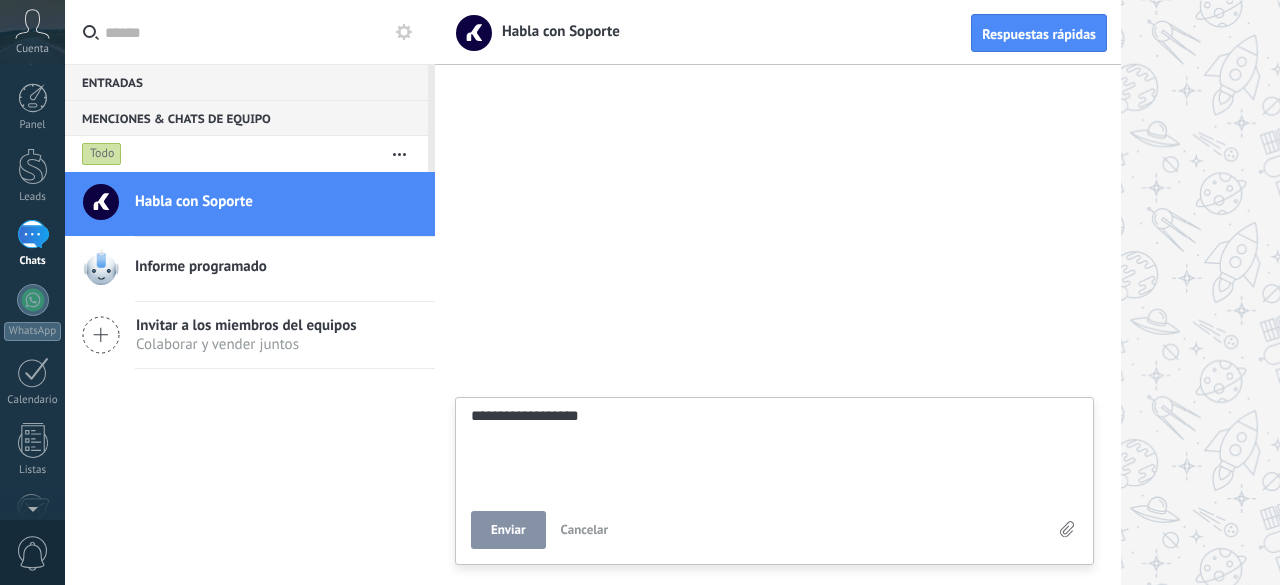 type on "**********" 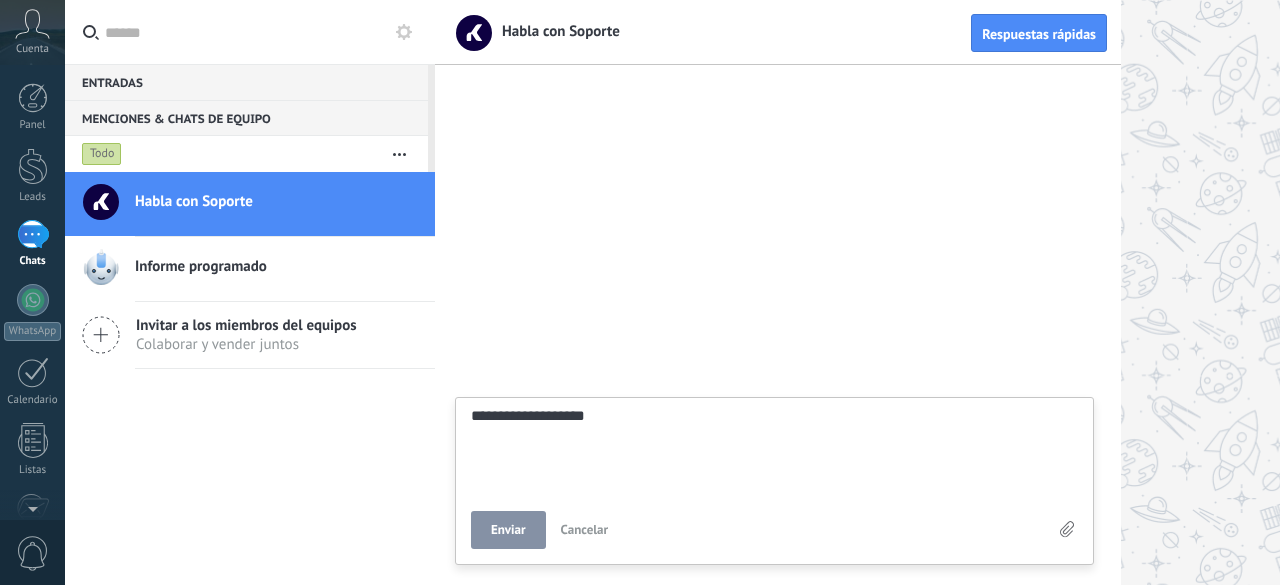 type on "**********" 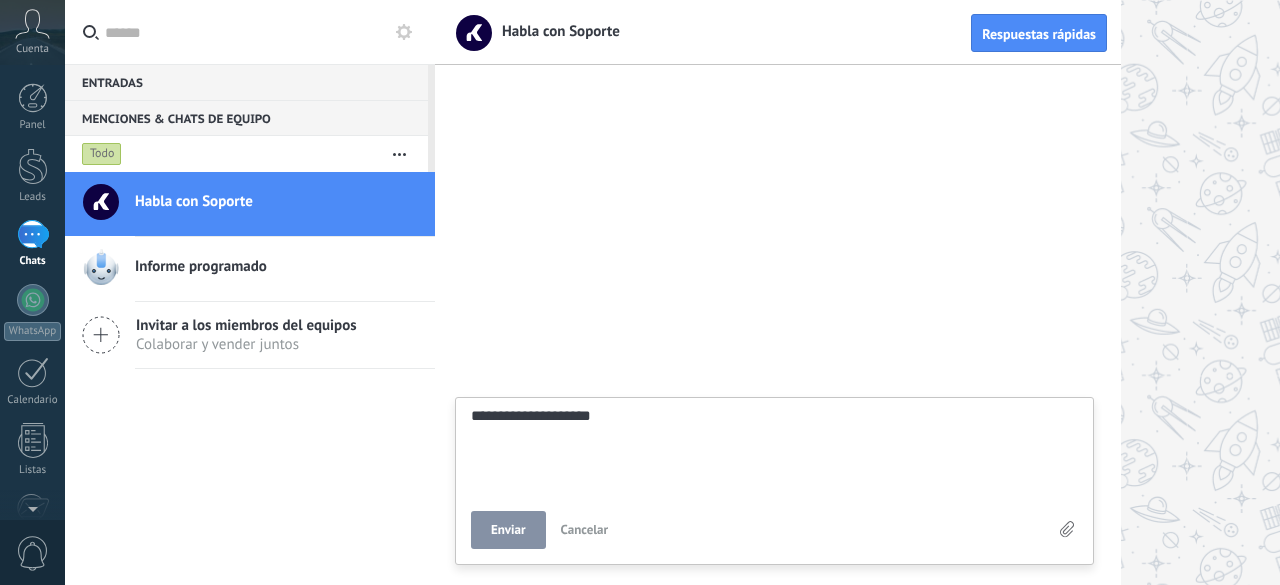 type on "**********" 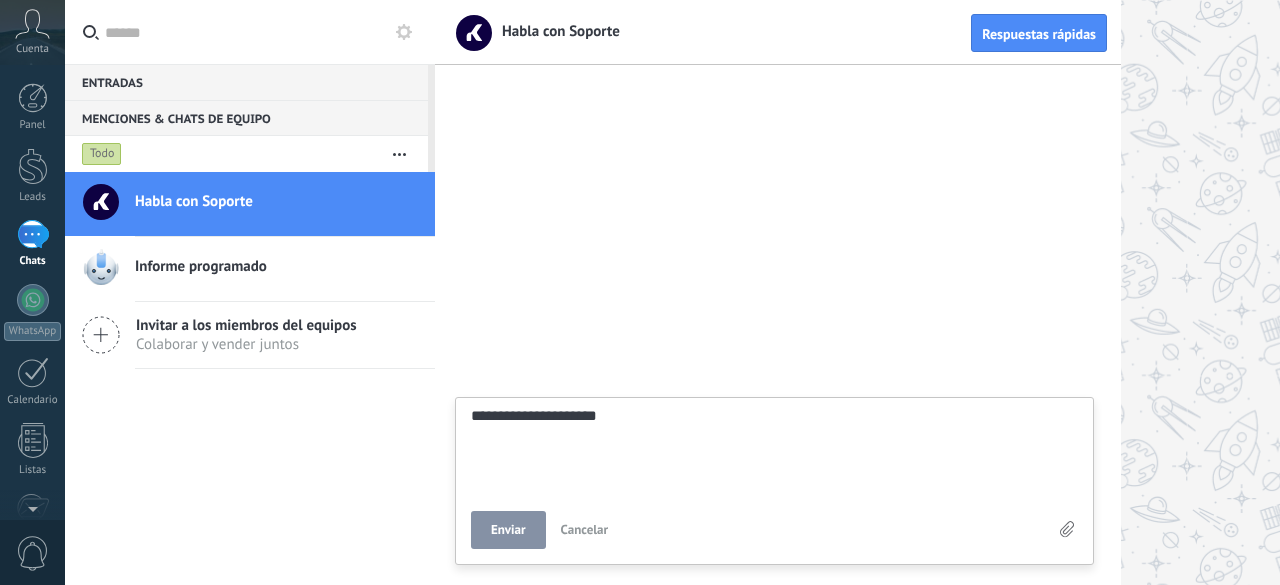 type on "**********" 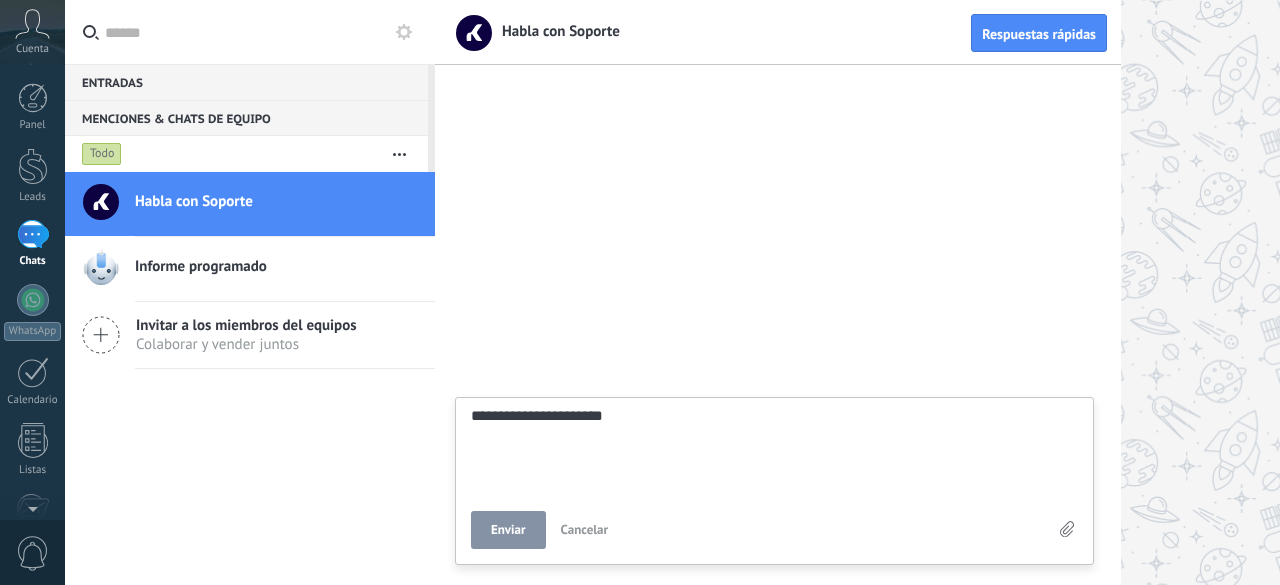 type on "**********" 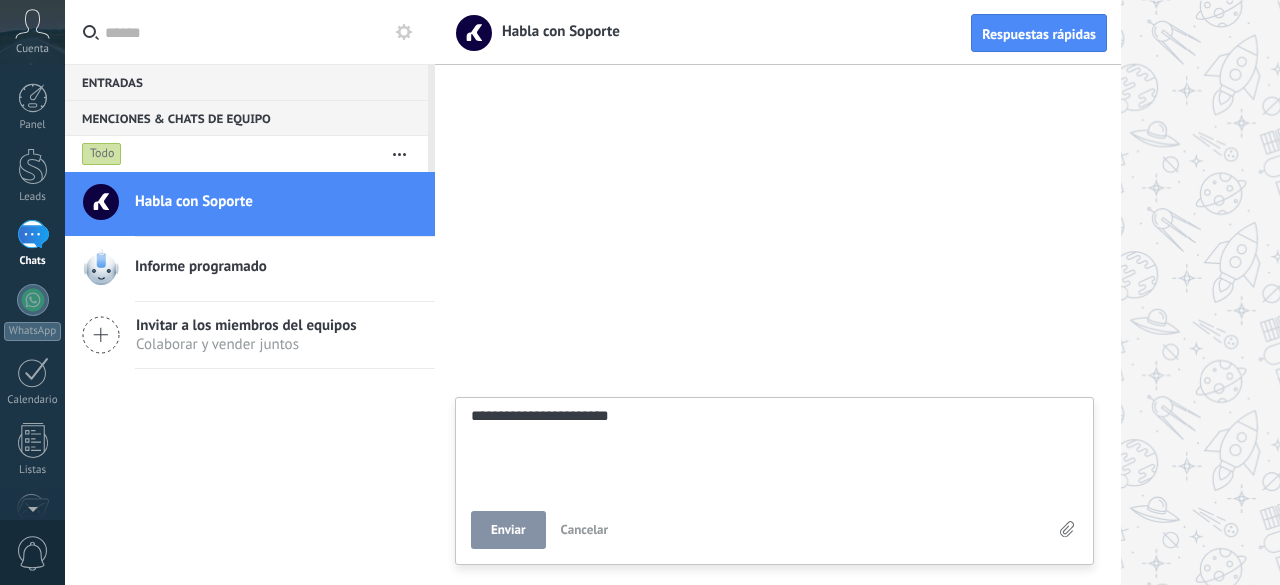 type on "**********" 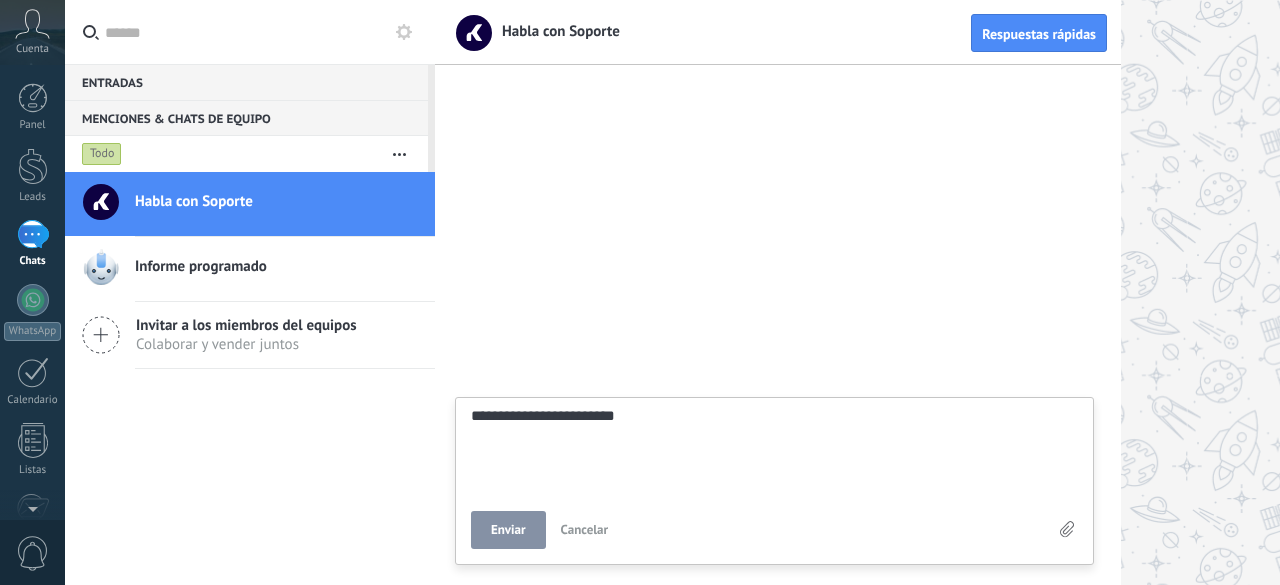 type on "**********" 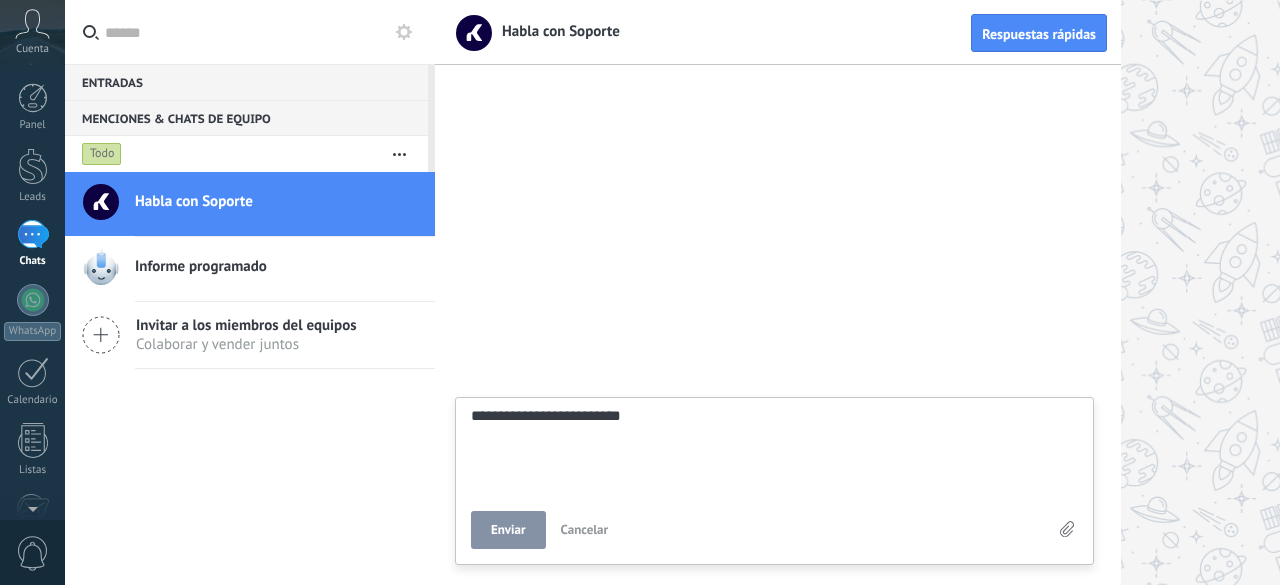 type on "**********" 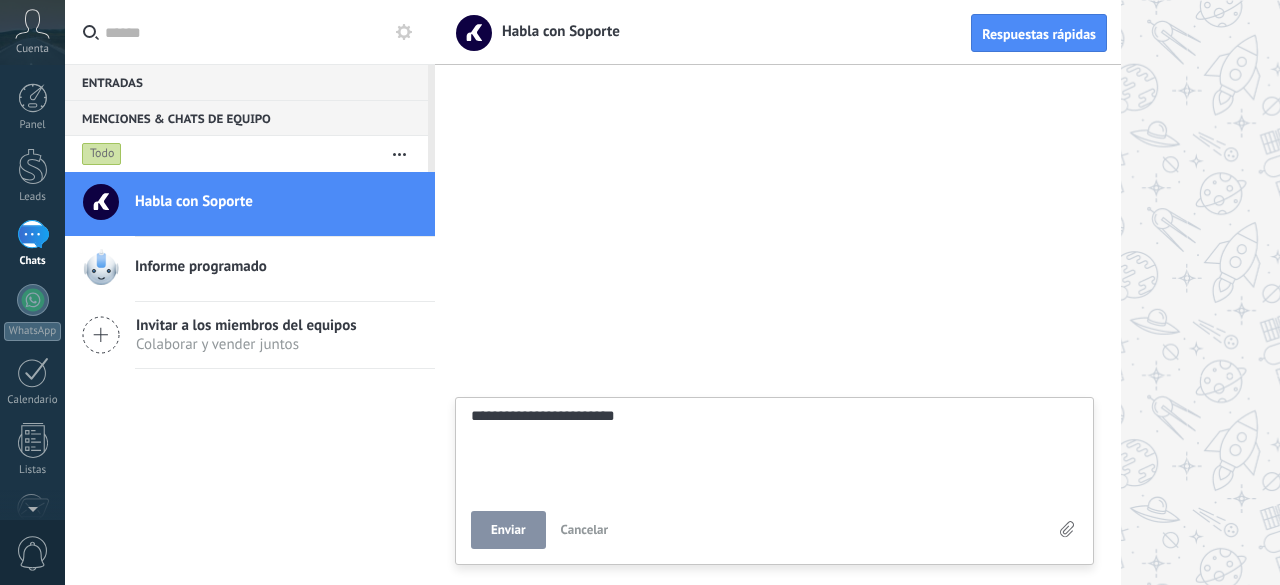 type on "**********" 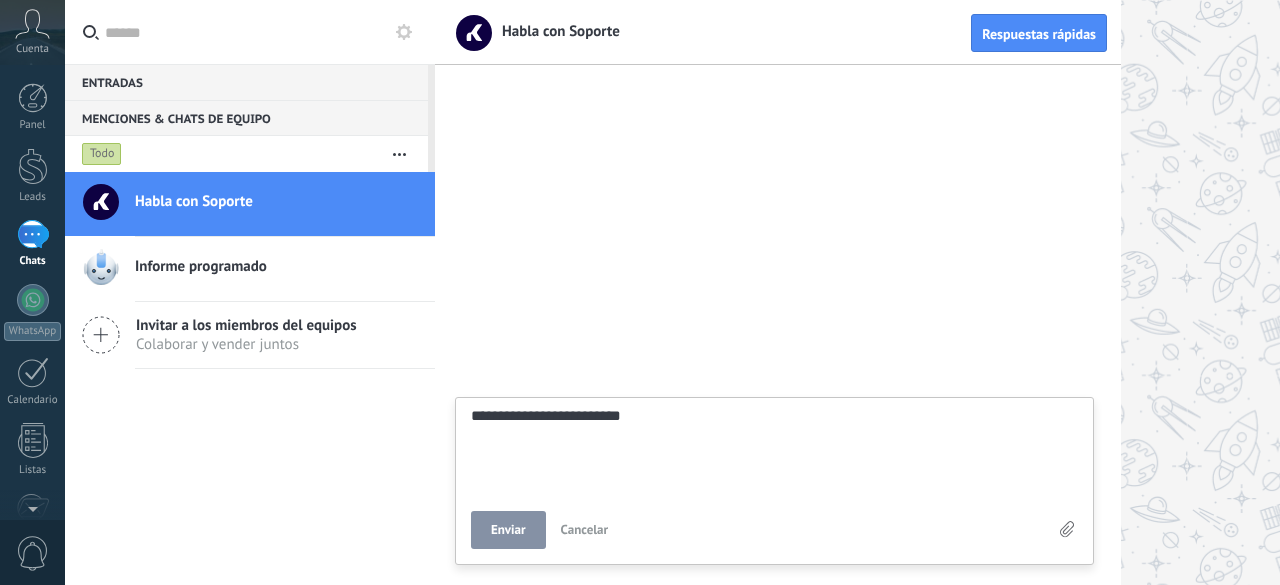 type on "**********" 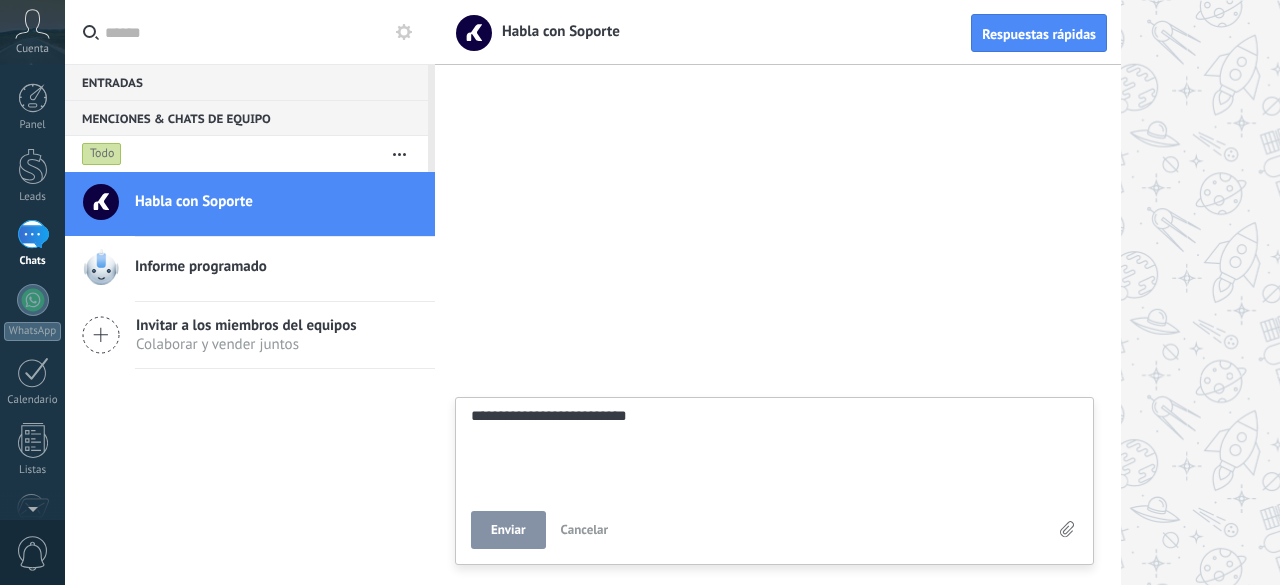type on "**********" 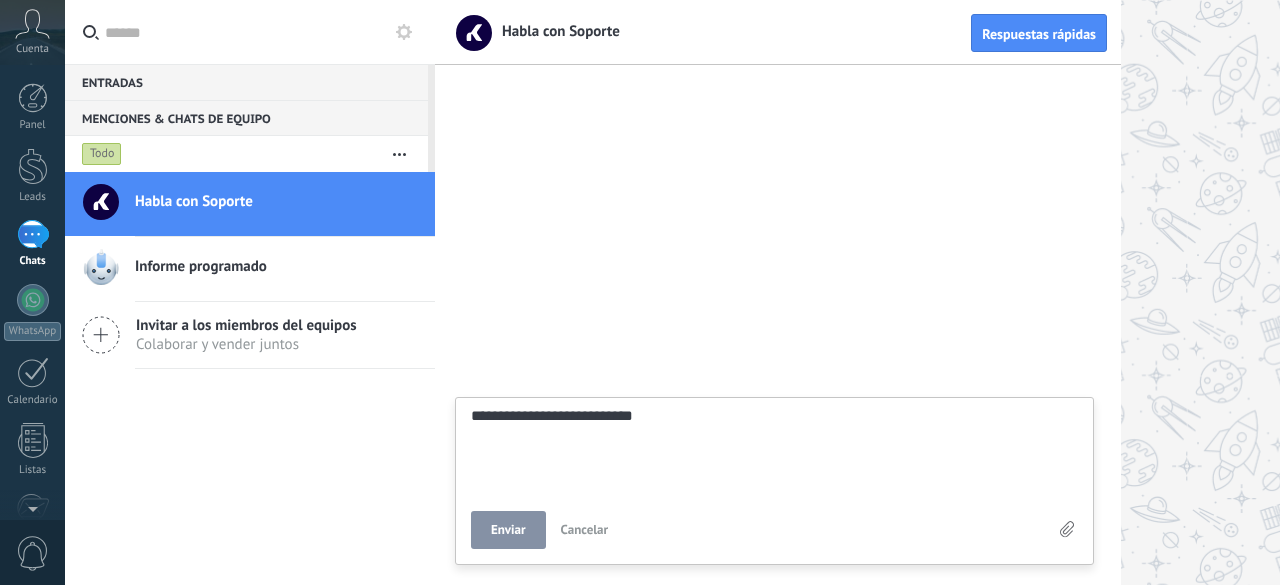 type on "**********" 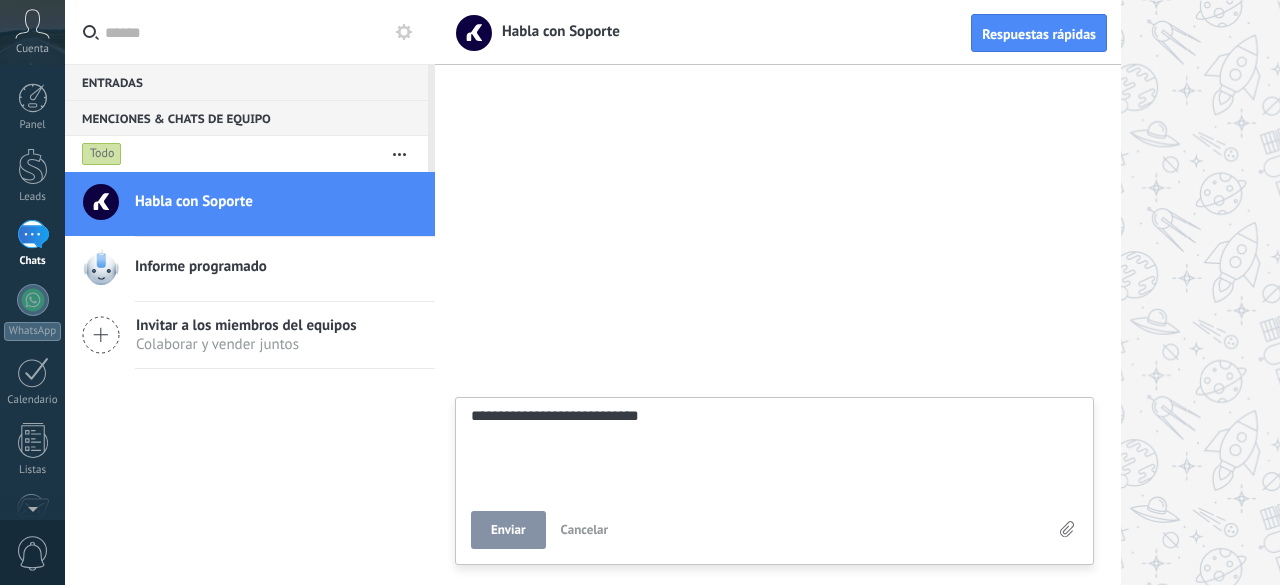 type on "**********" 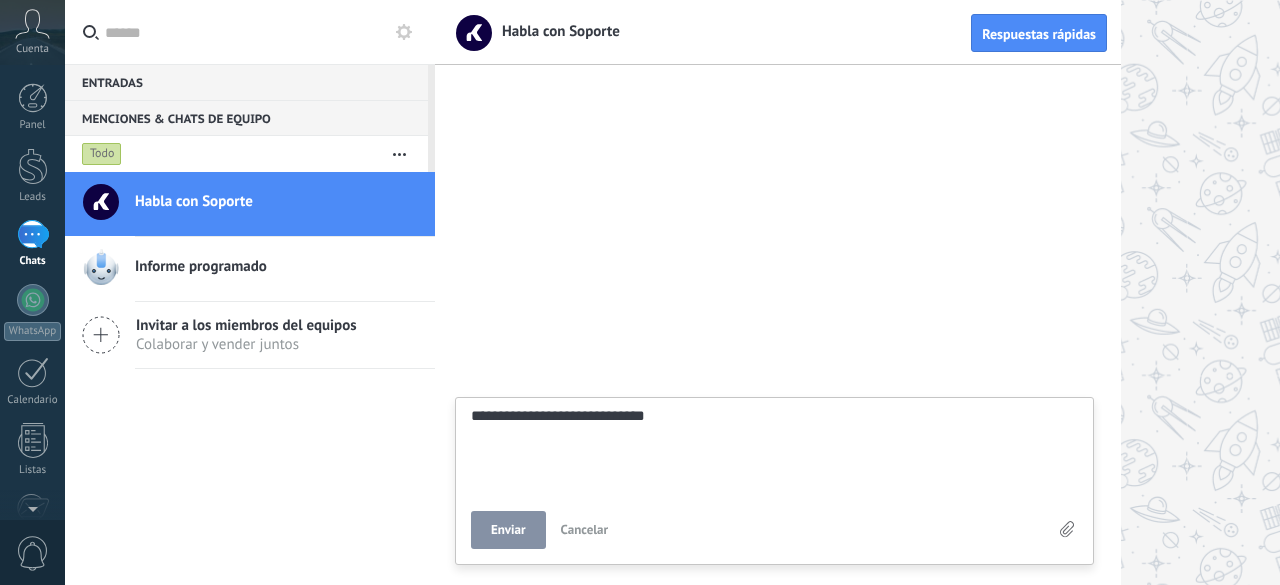 type on "**********" 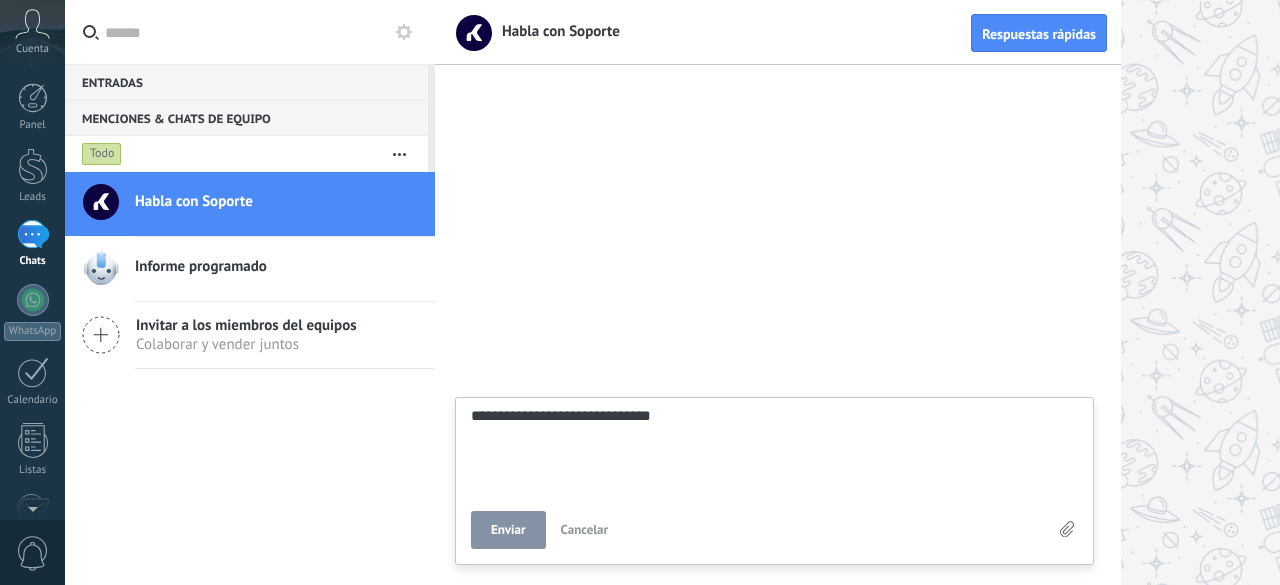 type on "**********" 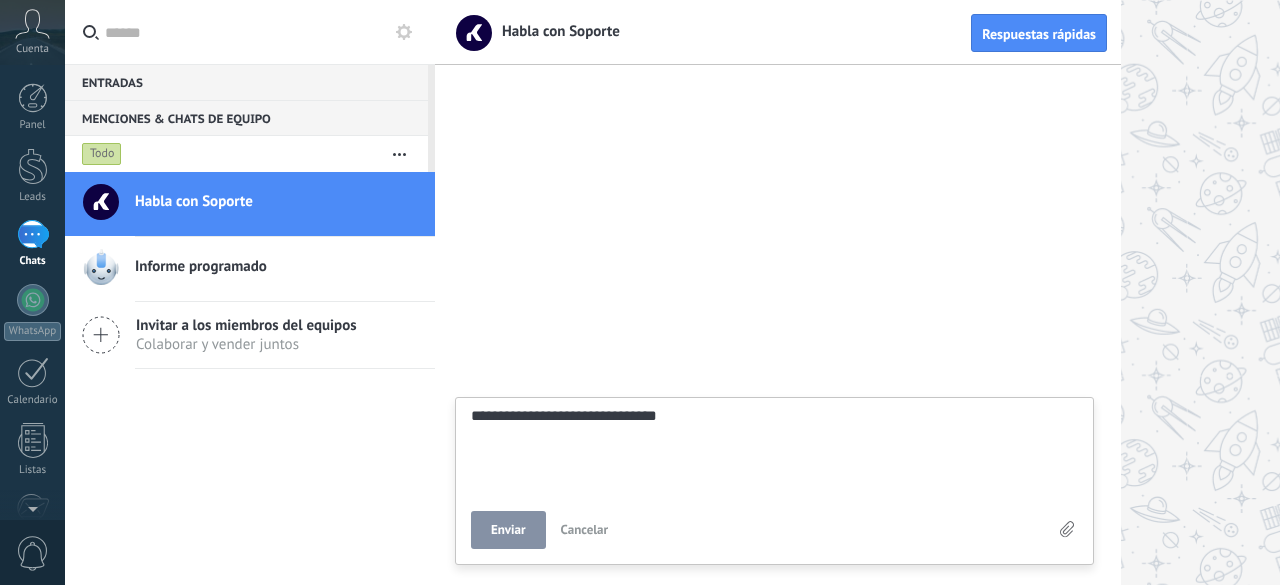 type on "**********" 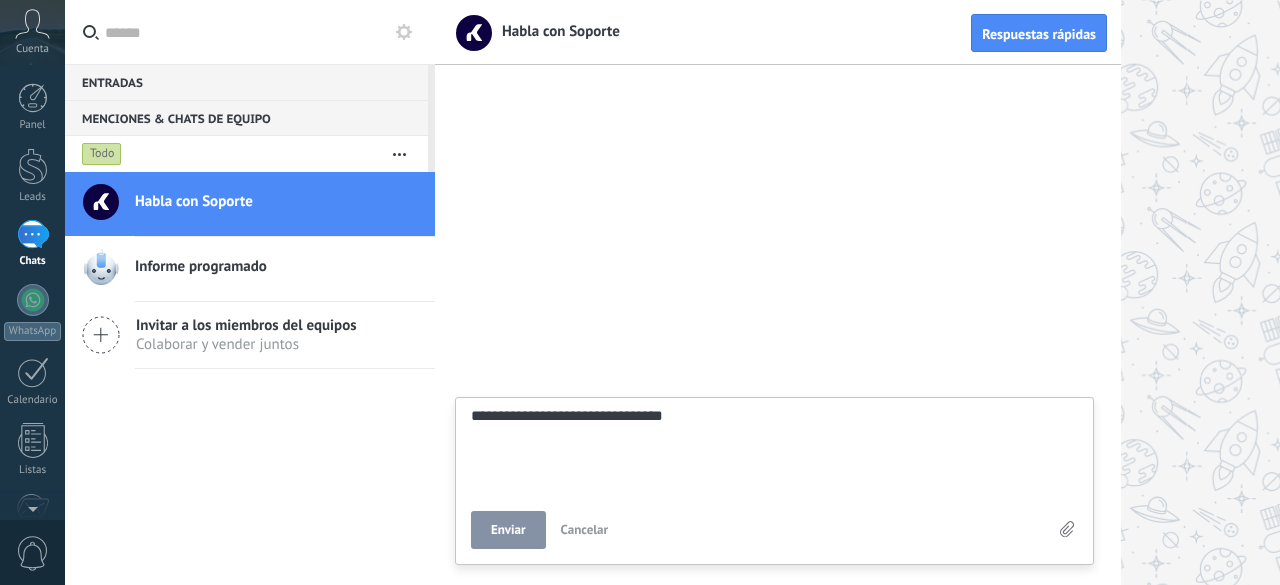 type on "**********" 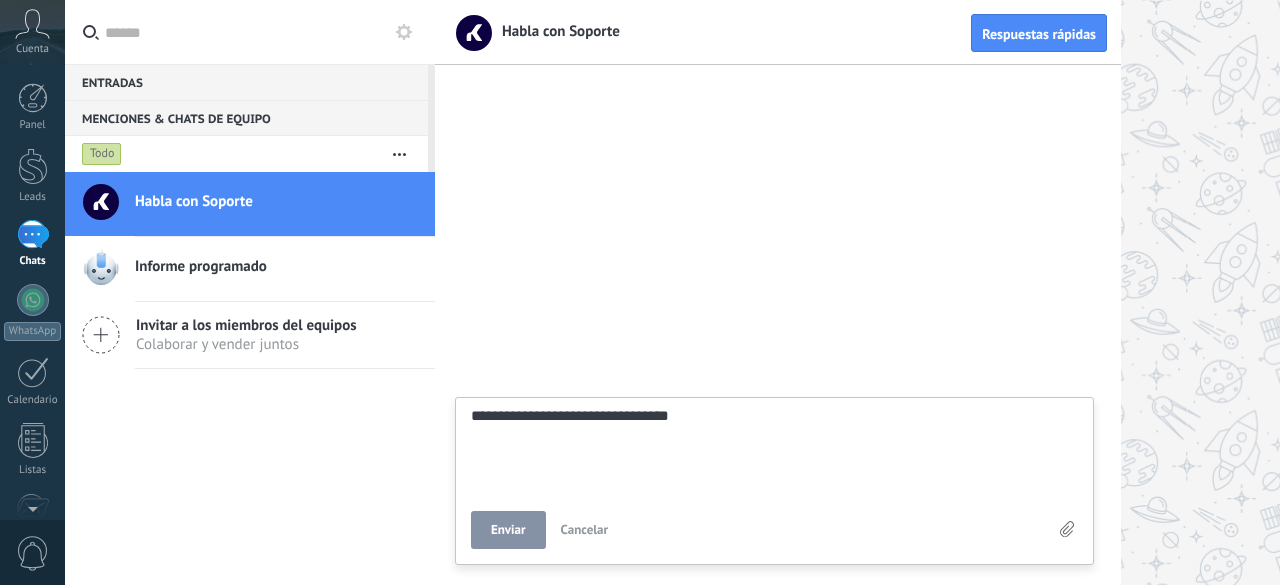 type on "**********" 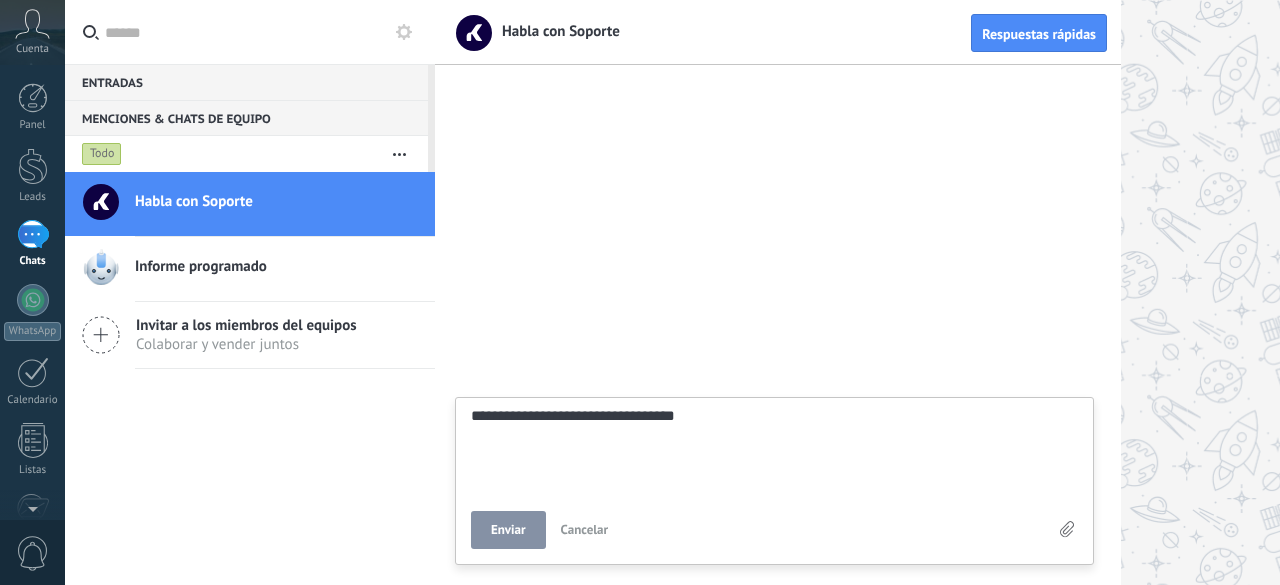 type on "**********" 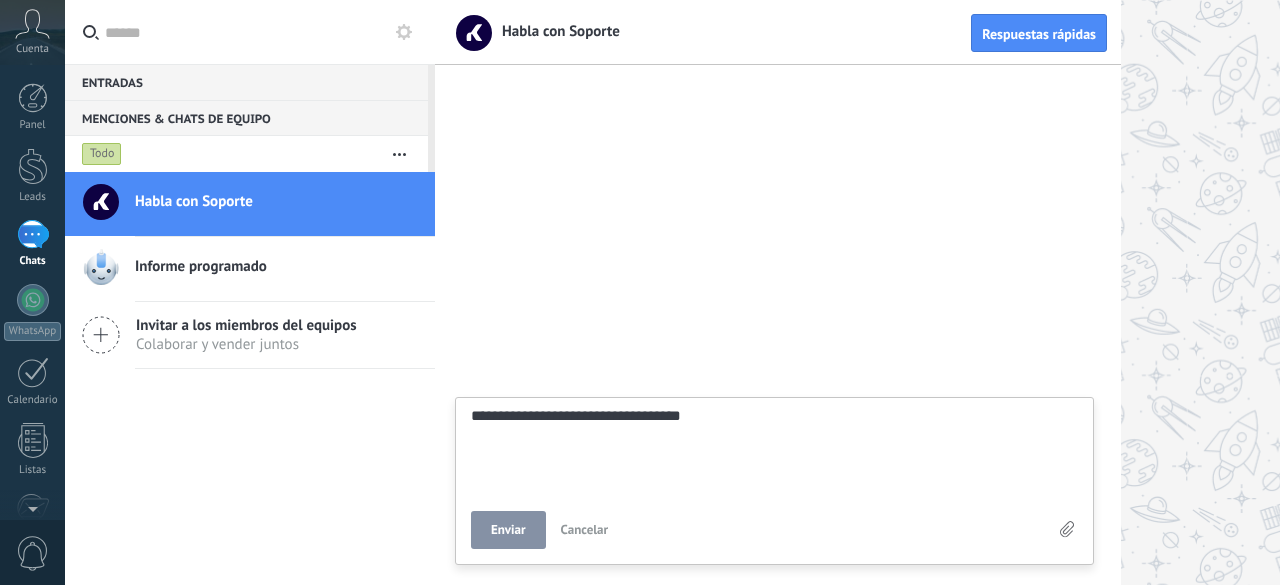 type on "**********" 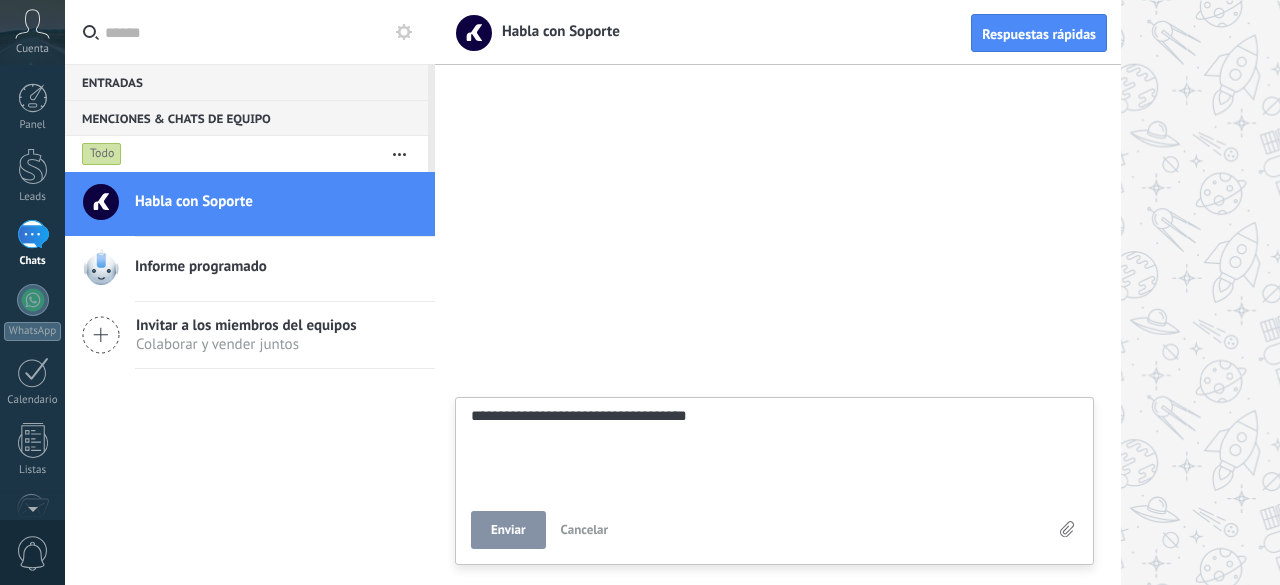 type on "**********" 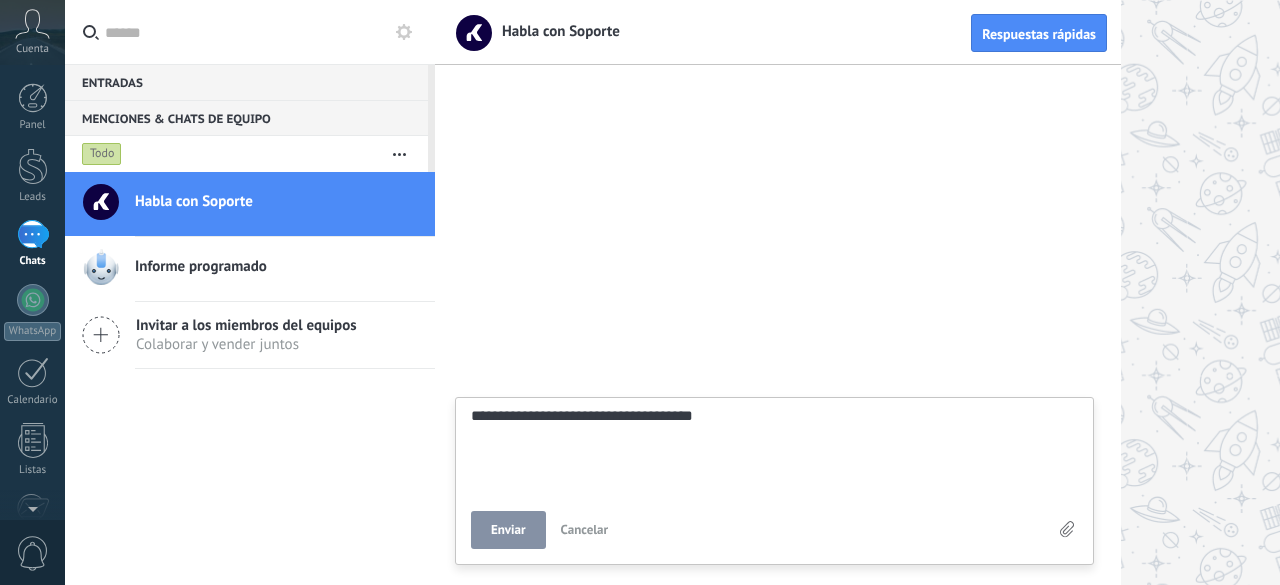 type on "**********" 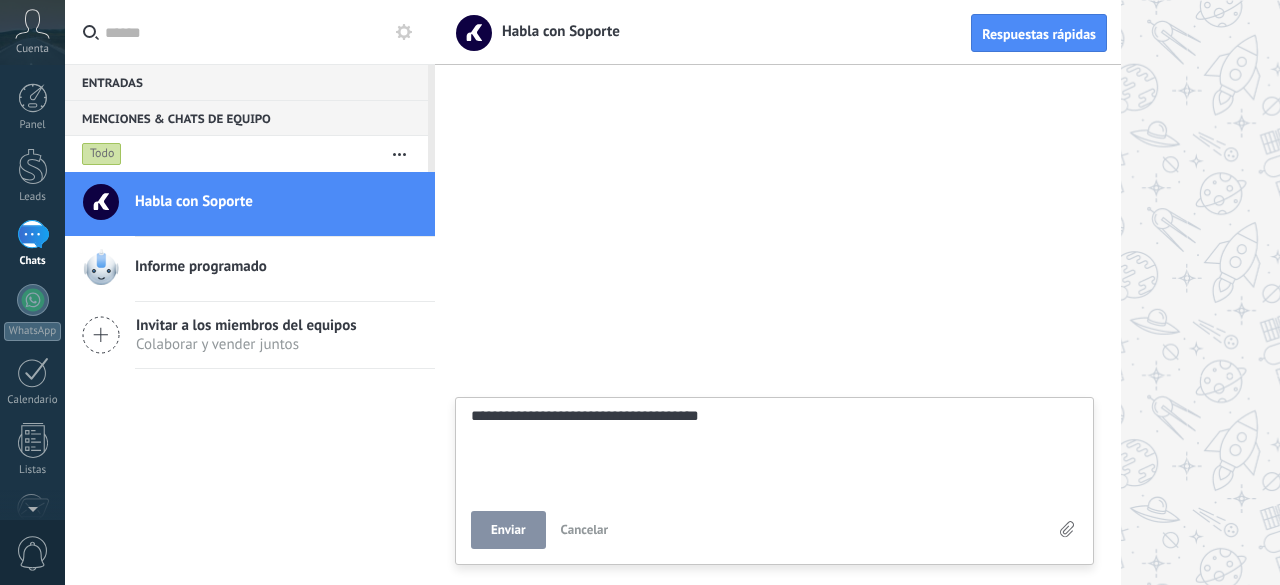 type on "**********" 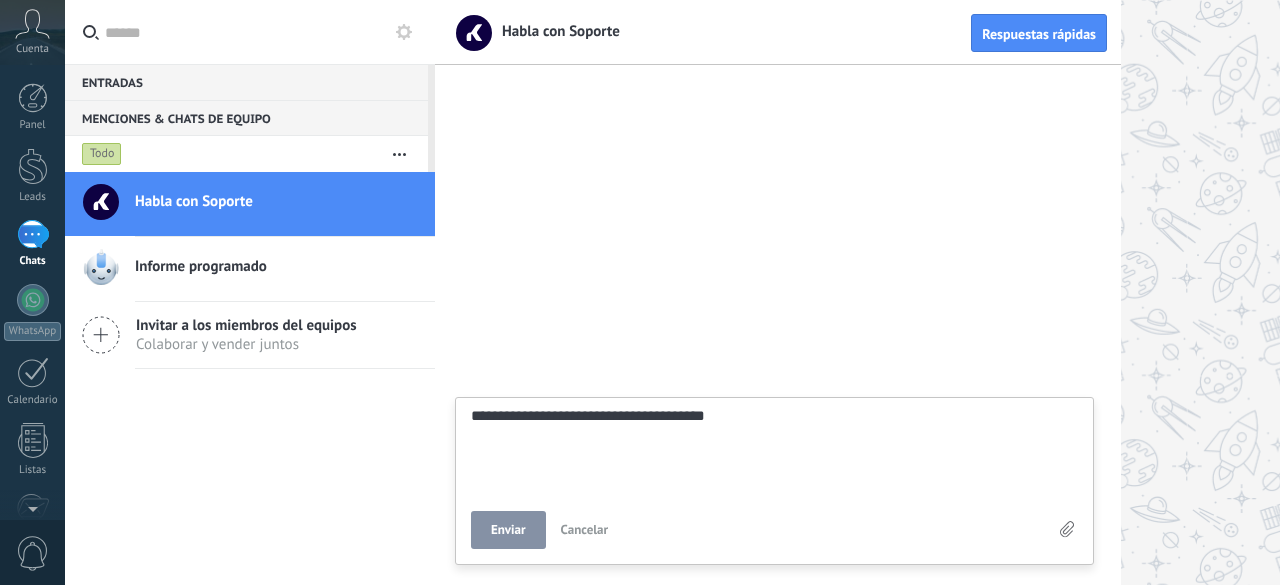 type on "**********" 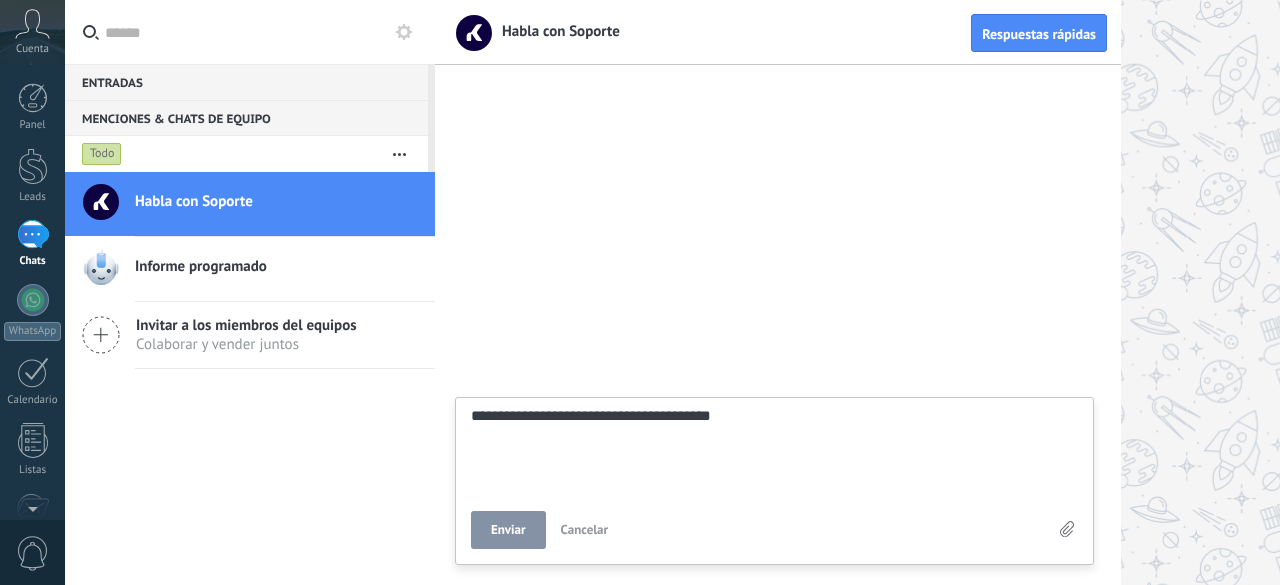type on "**********" 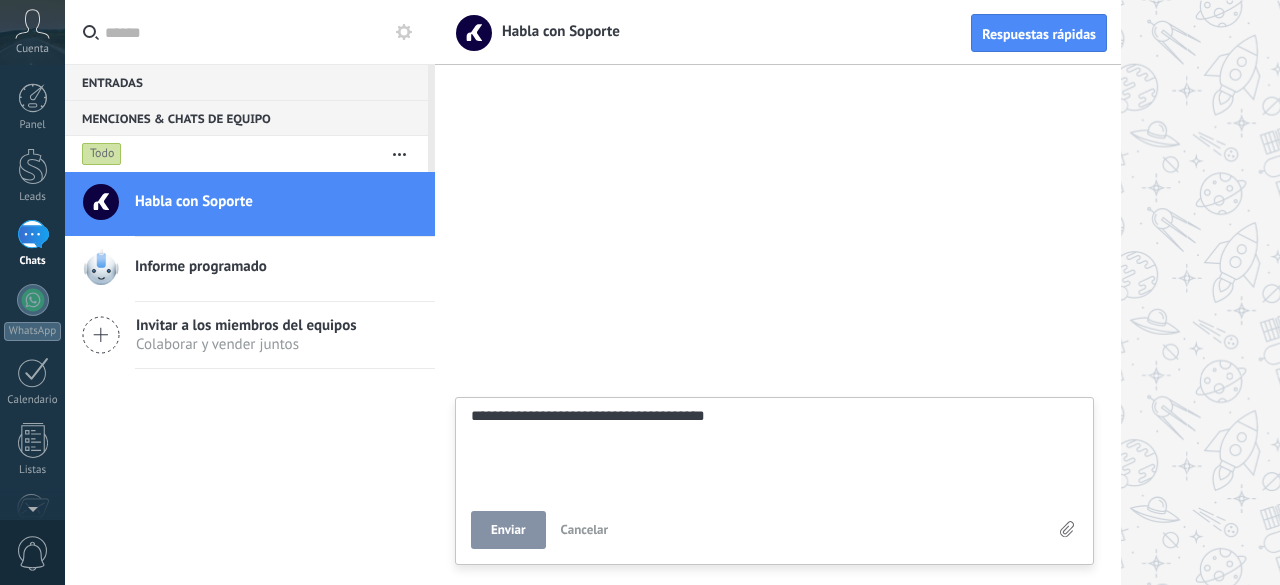 type on "**********" 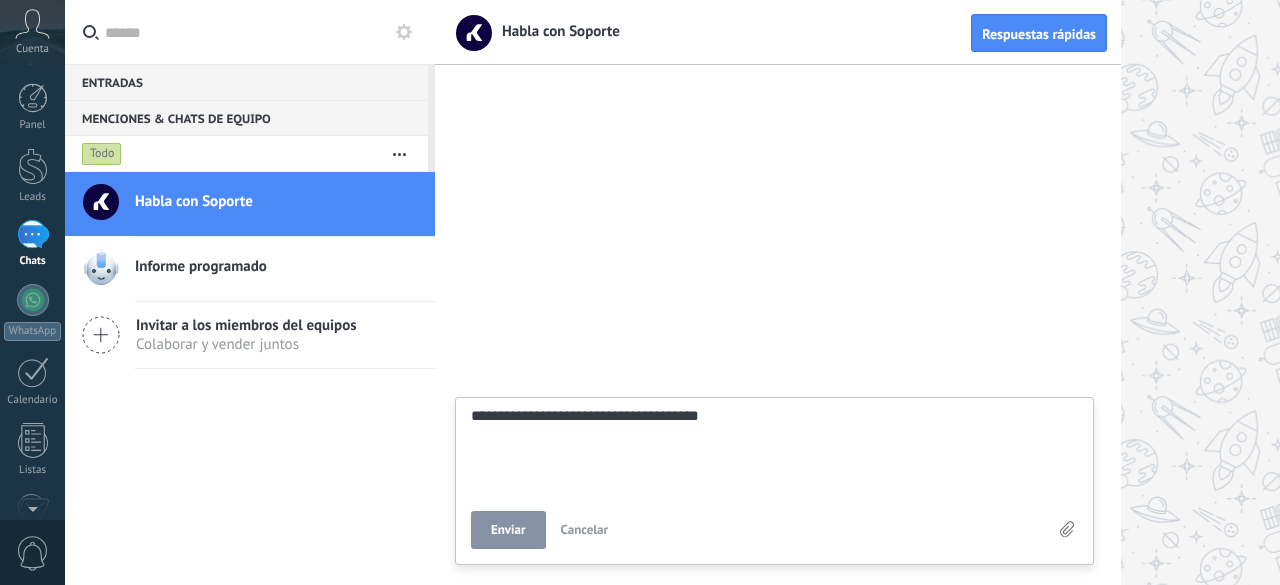 type on "**********" 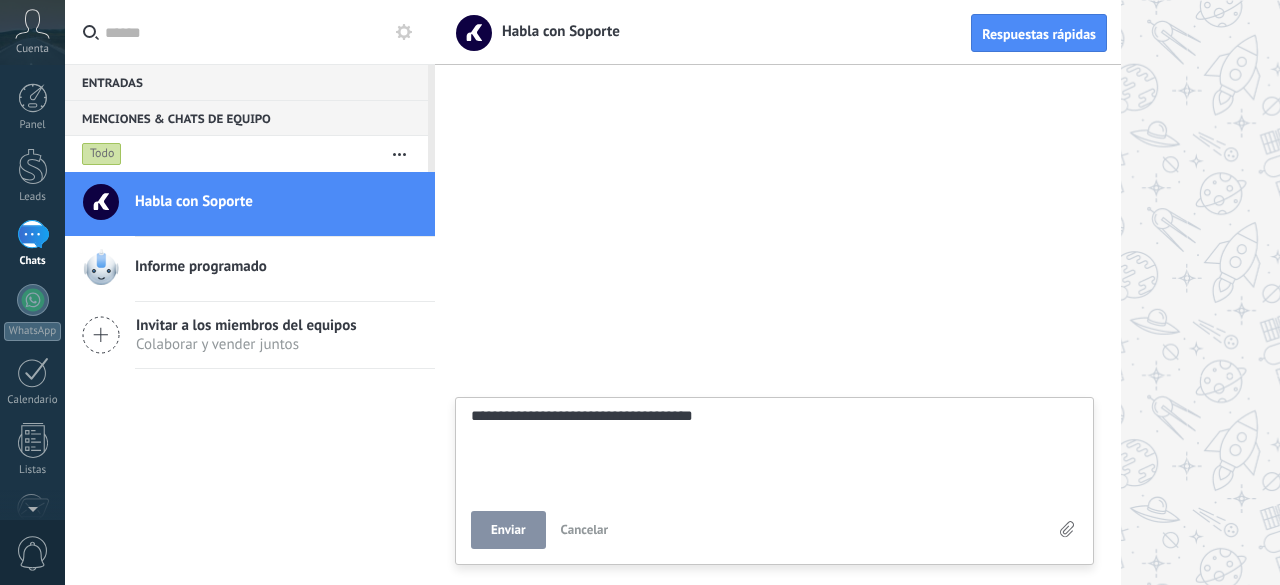 type on "**********" 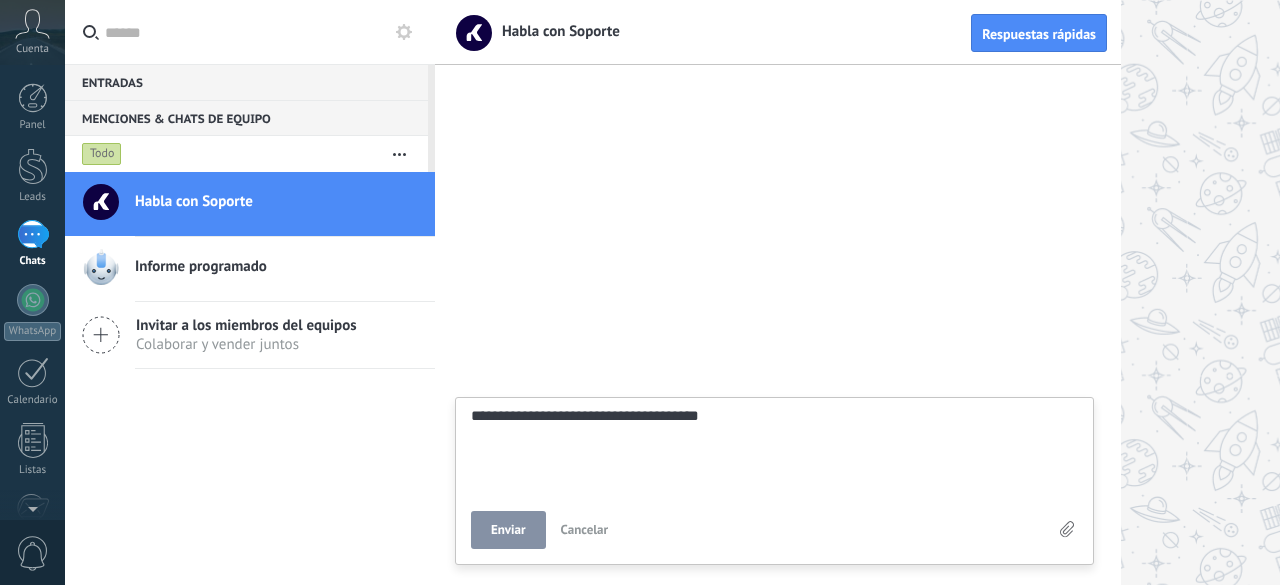 type on "**********" 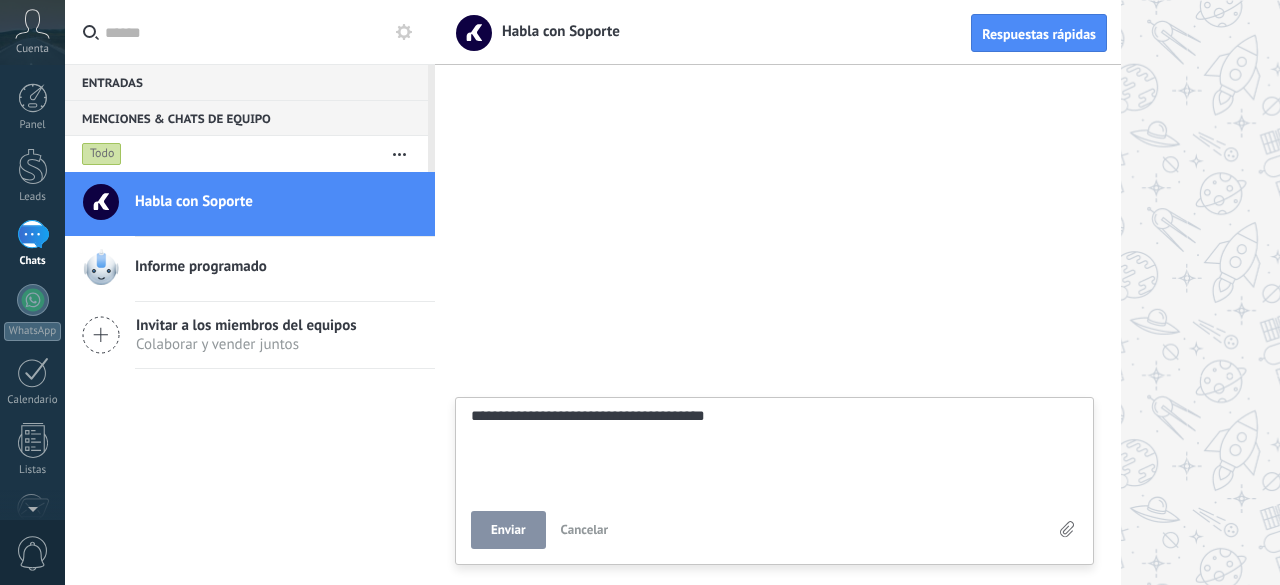 type on "**********" 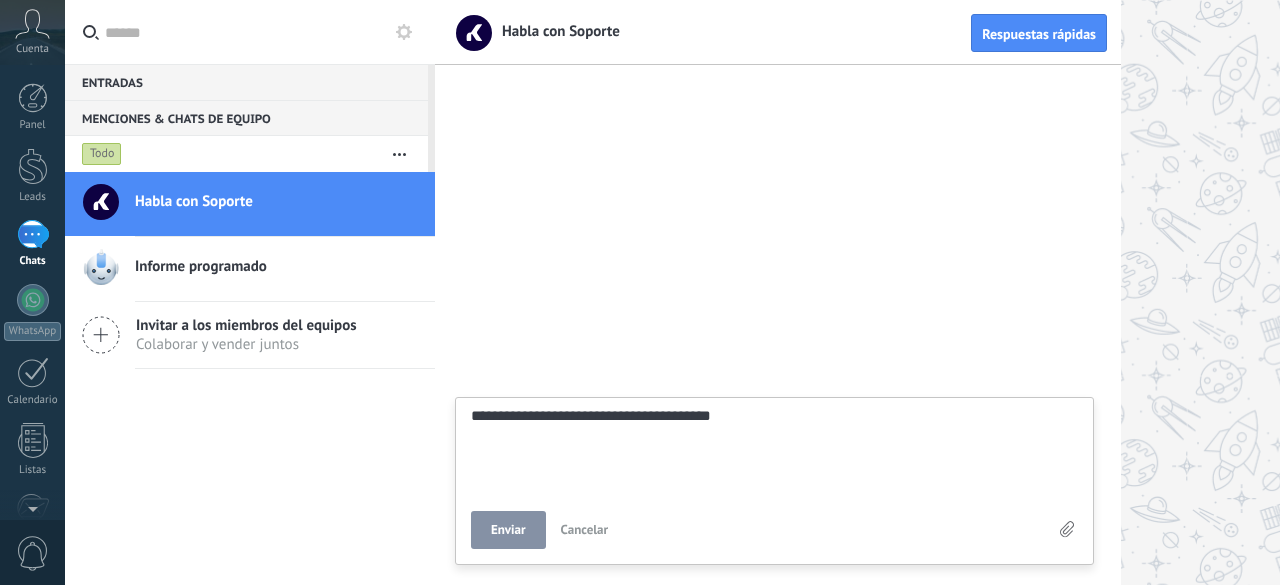 type on "**********" 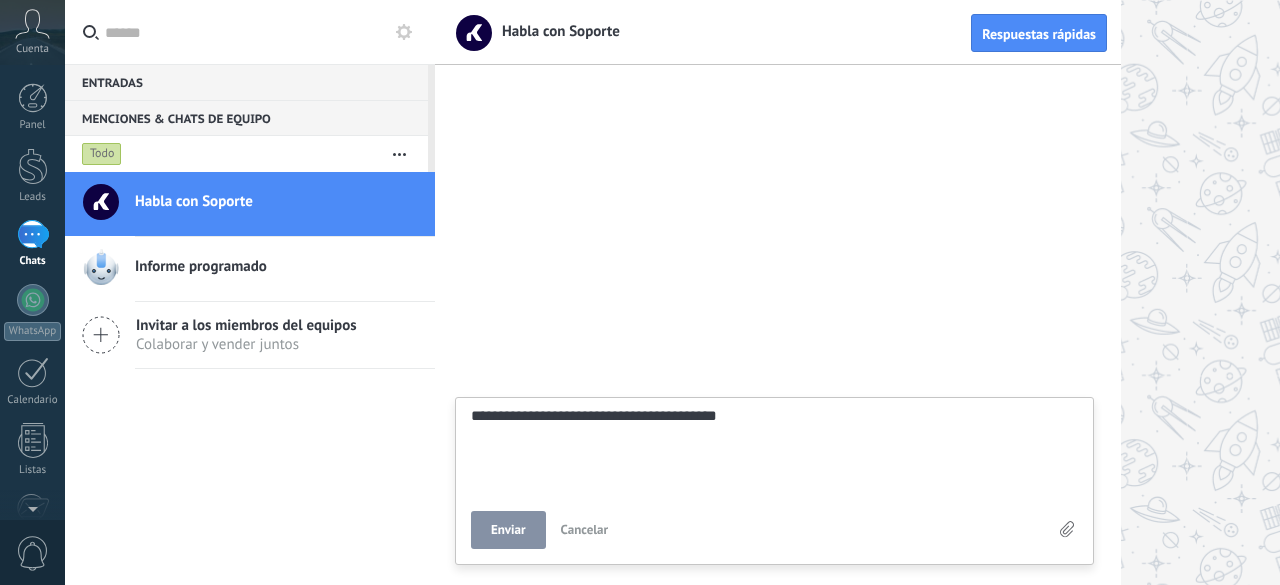 type on "**********" 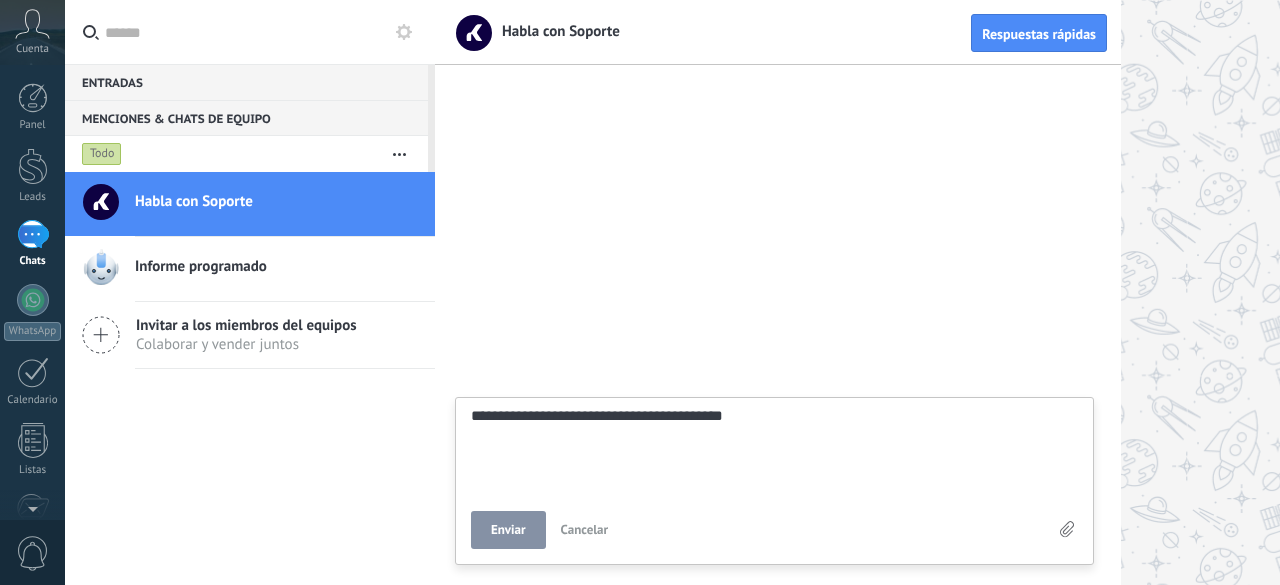 type on "**********" 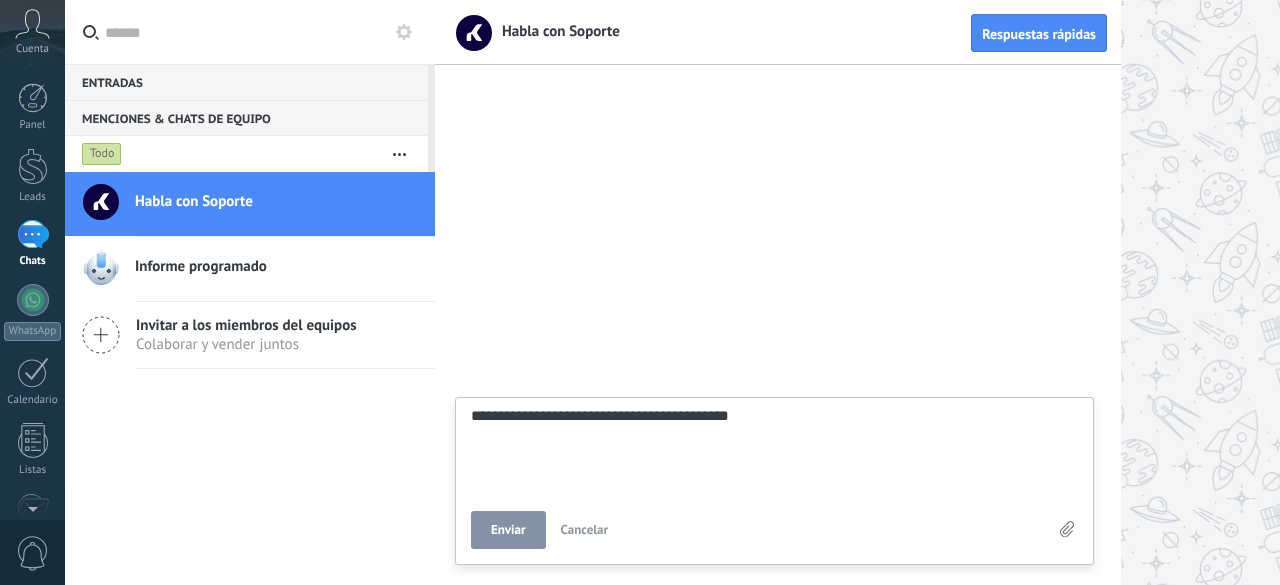 type on "**********" 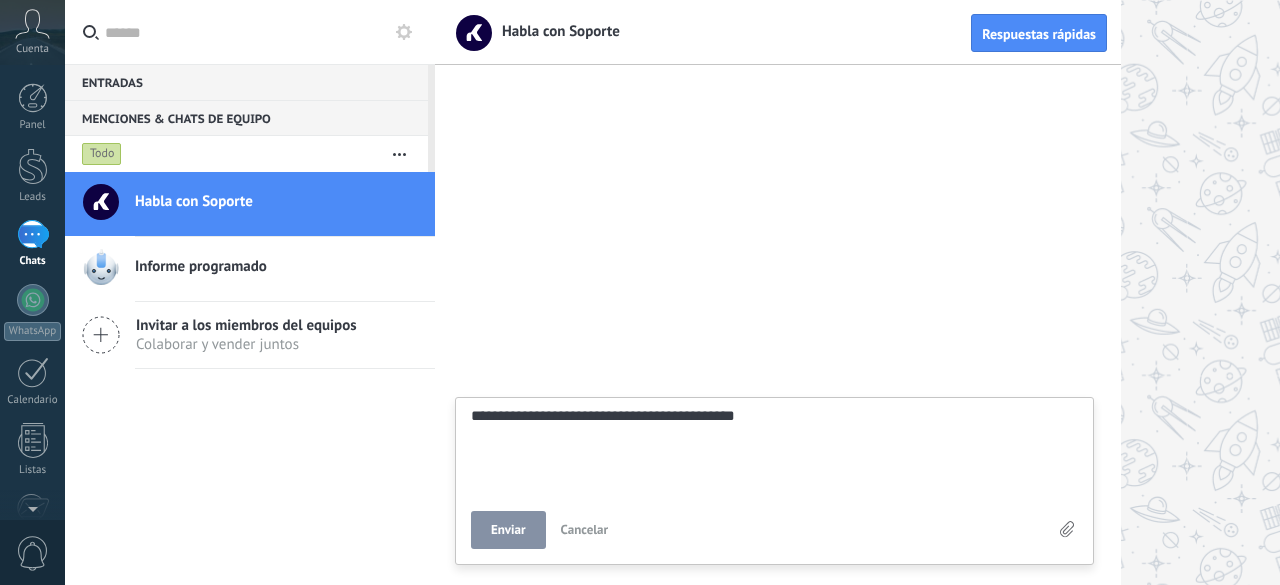 type on "**********" 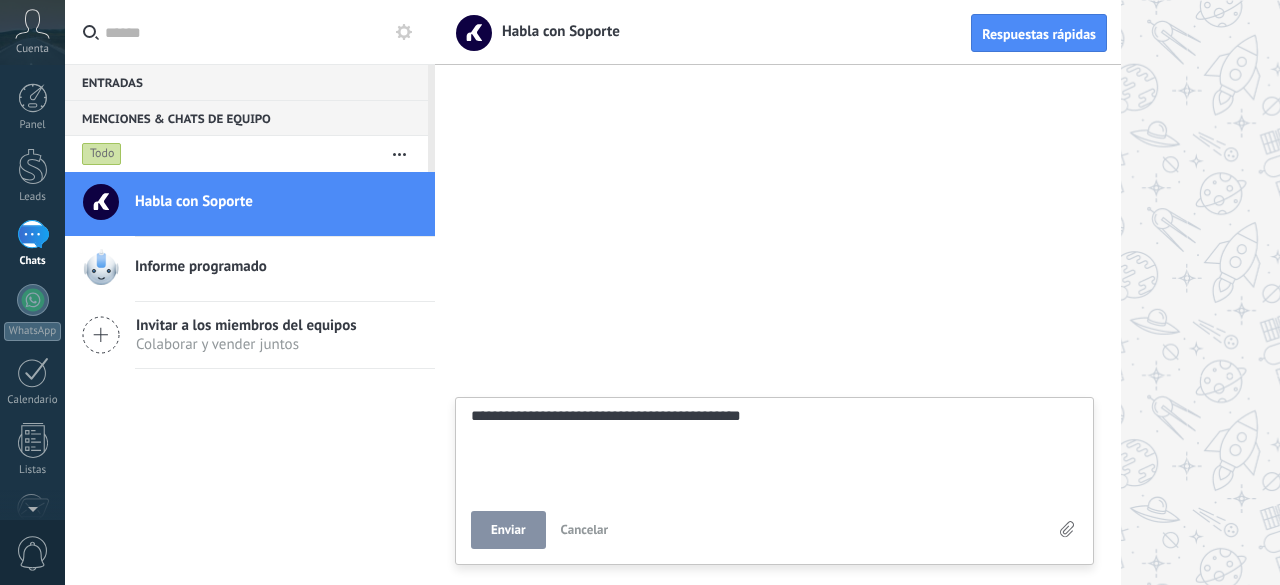 type on "**********" 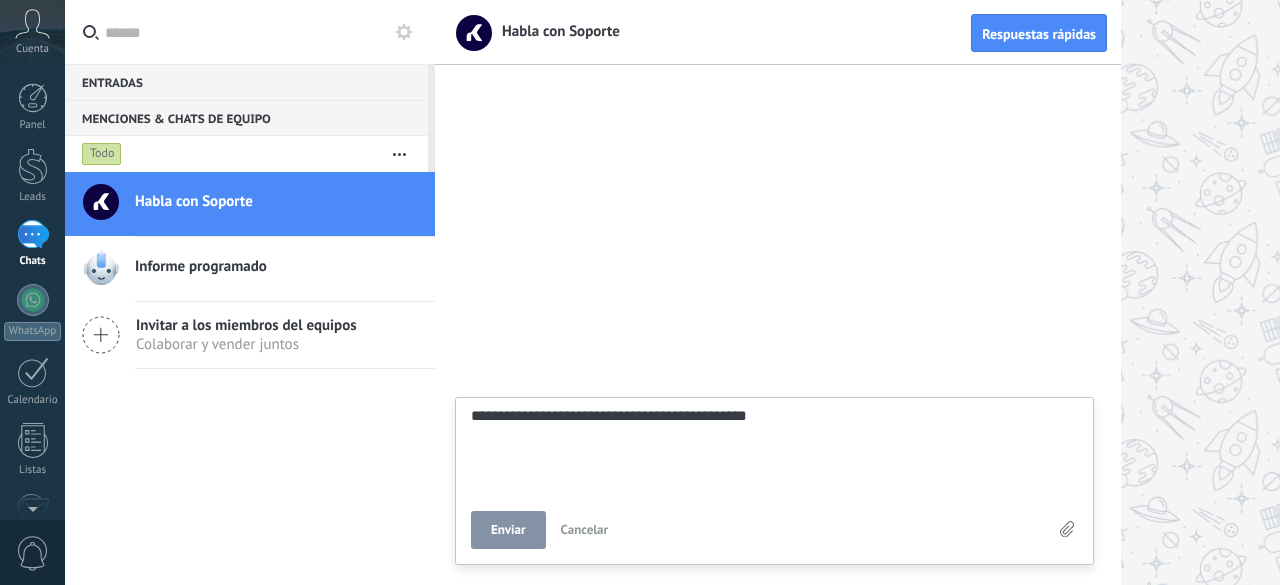 type on "**********" 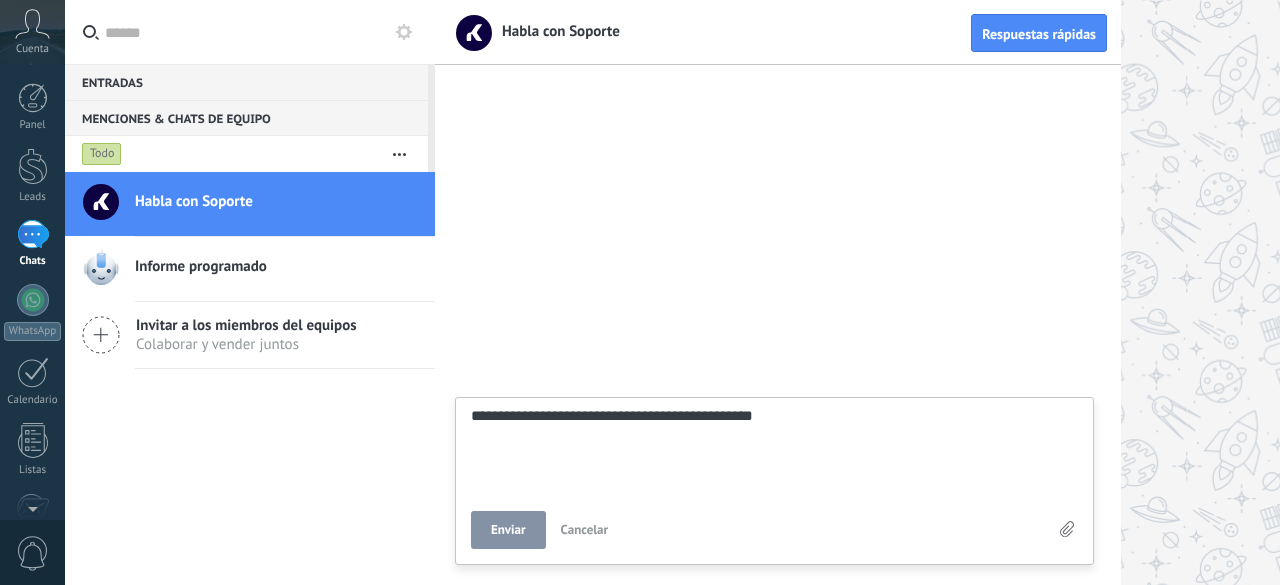 type on "**********" 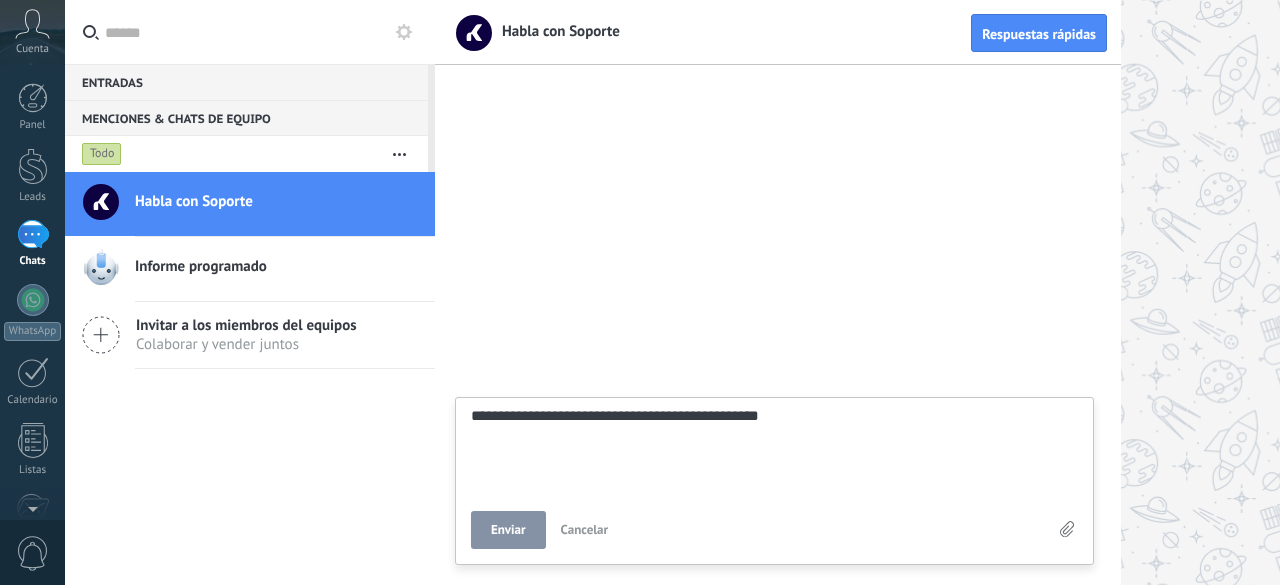 type on "**********" 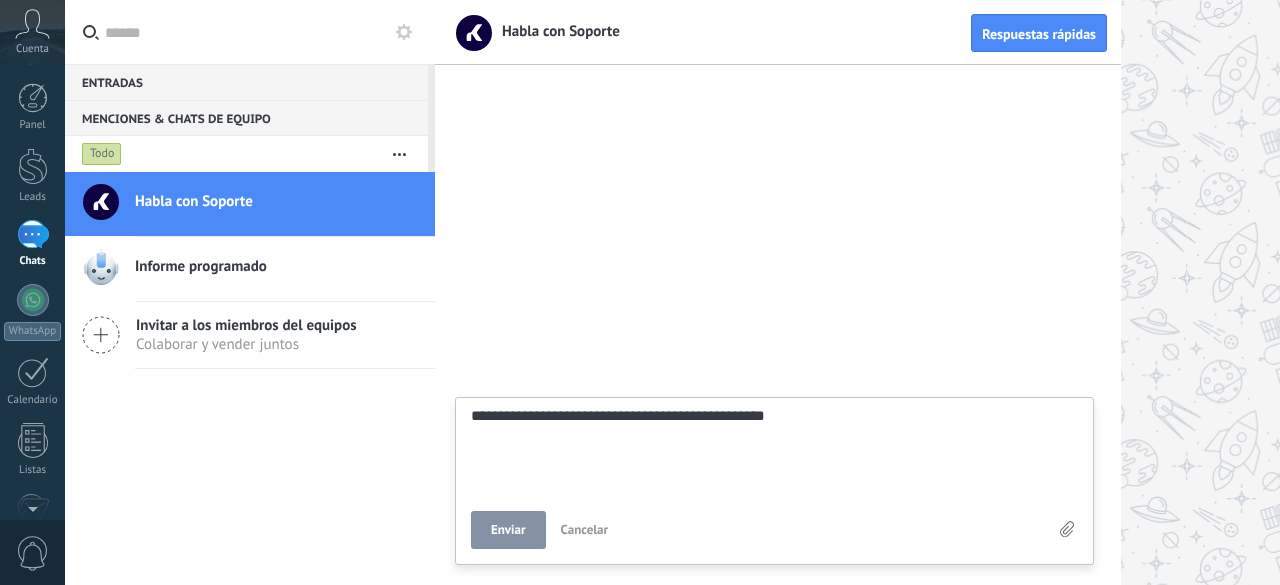 type on "**********" 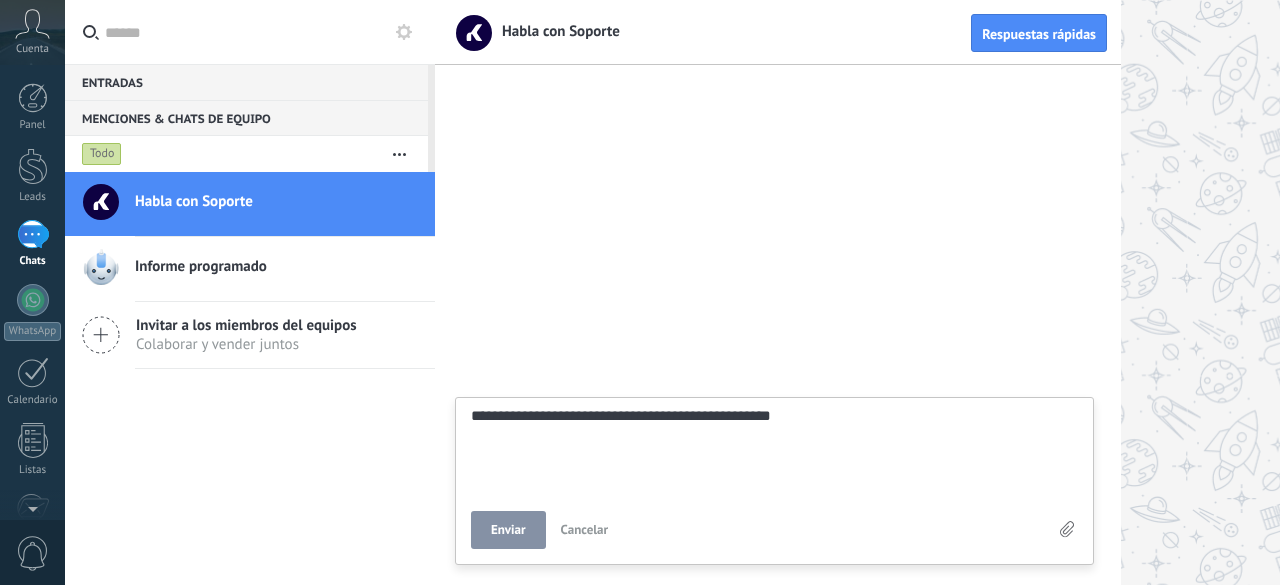 type on "**********" 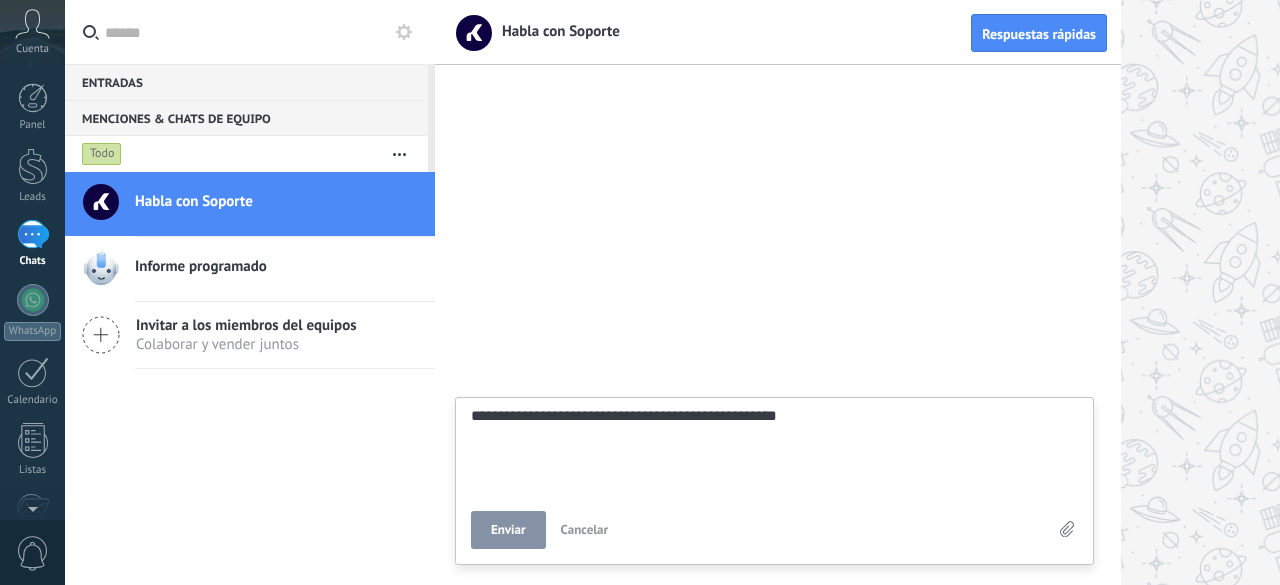 type on "**********" 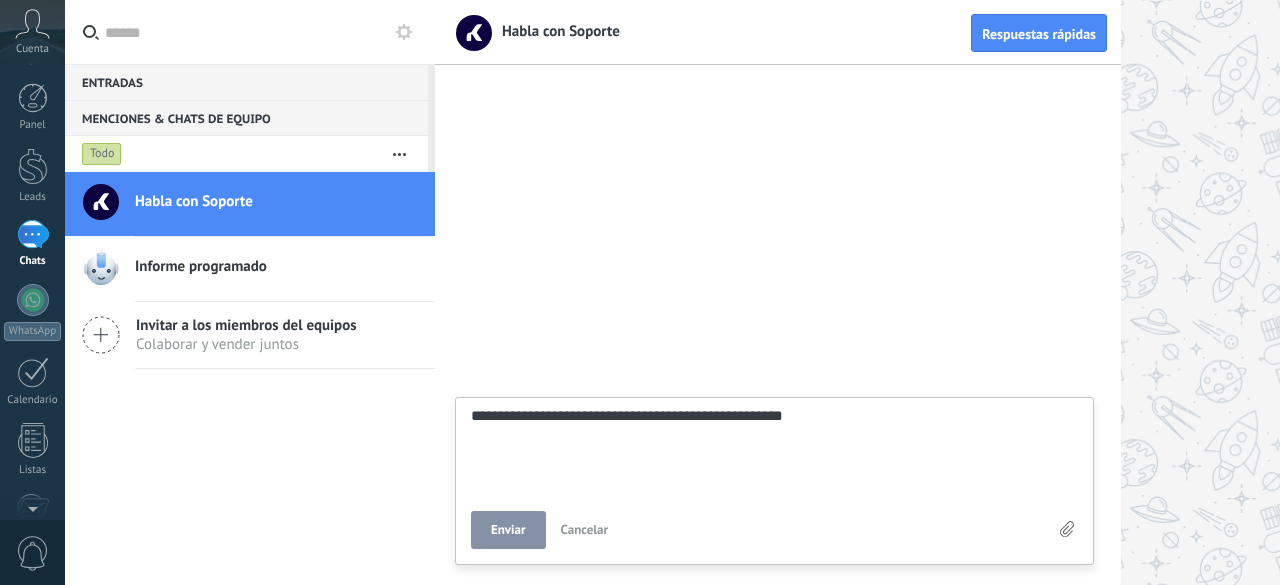type on "**********" 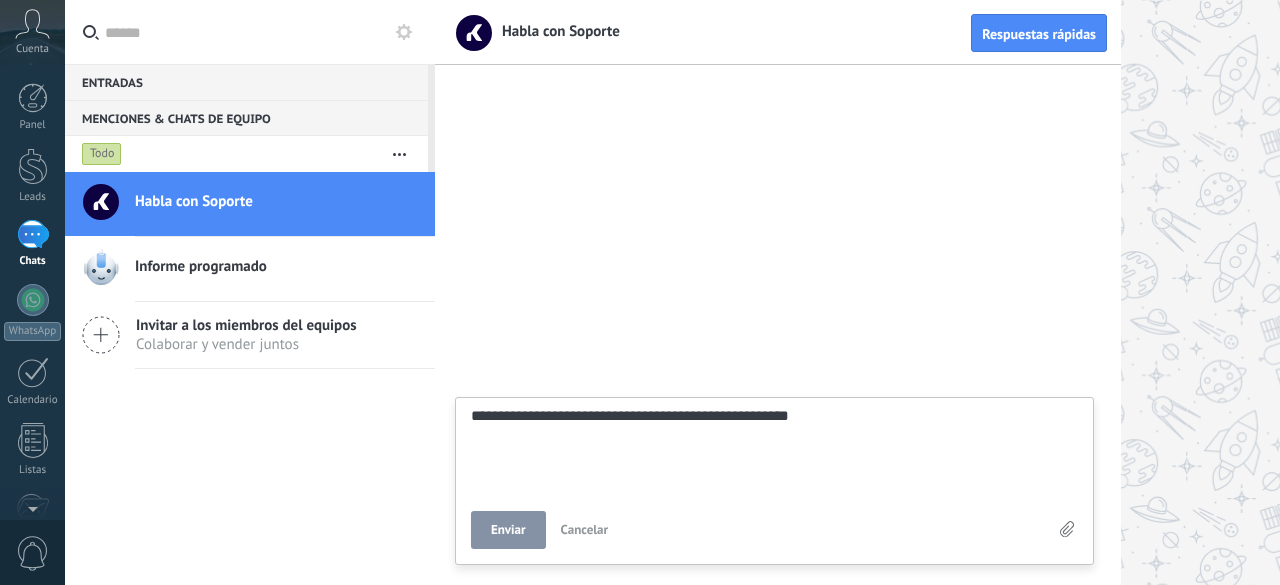 type on "**********" 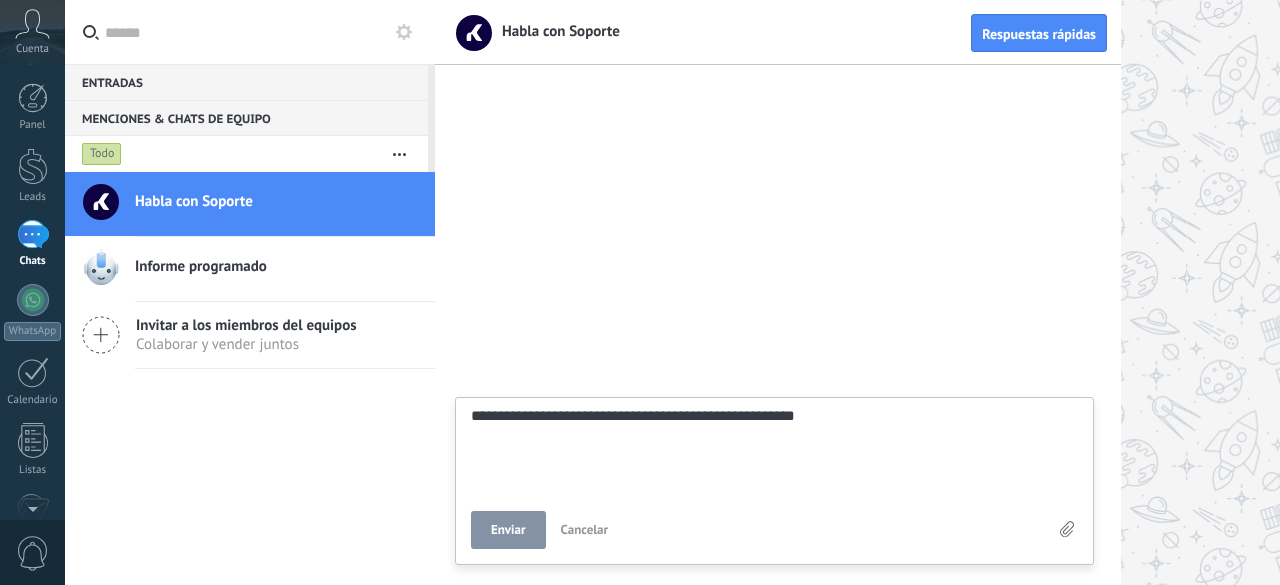 type on "**********" 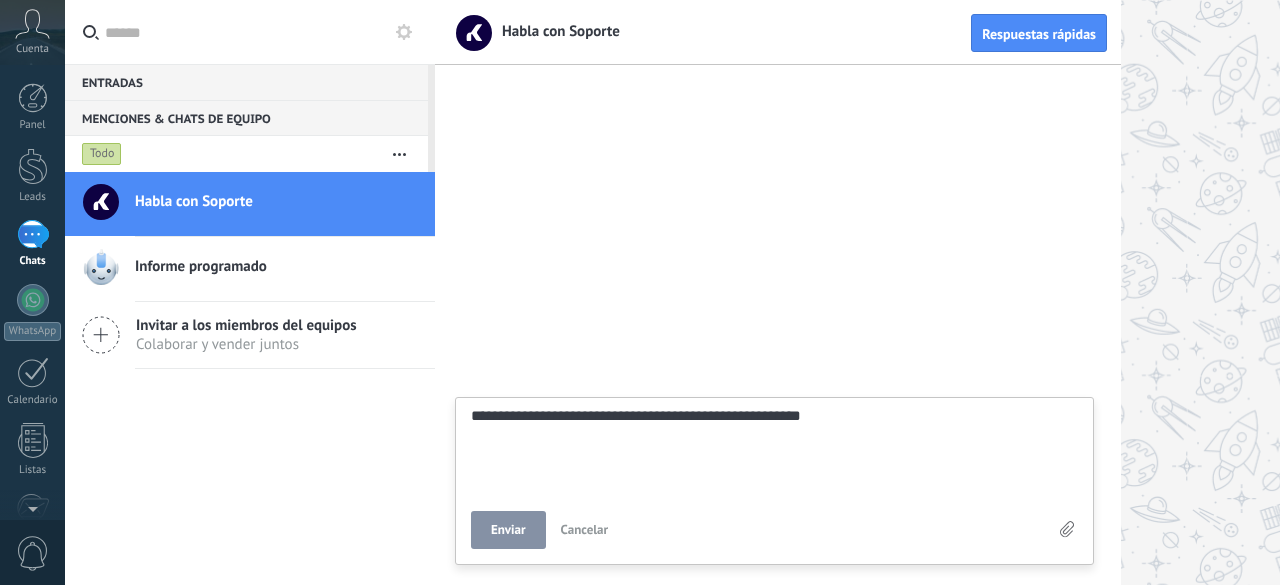 type on "**********" 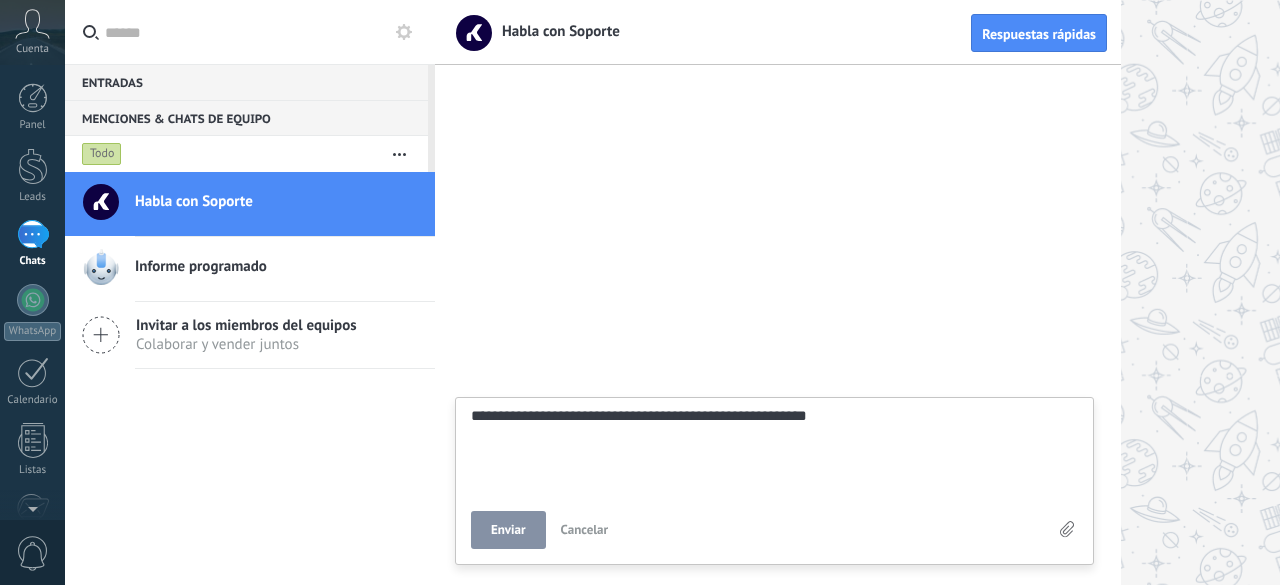 type on "**********" 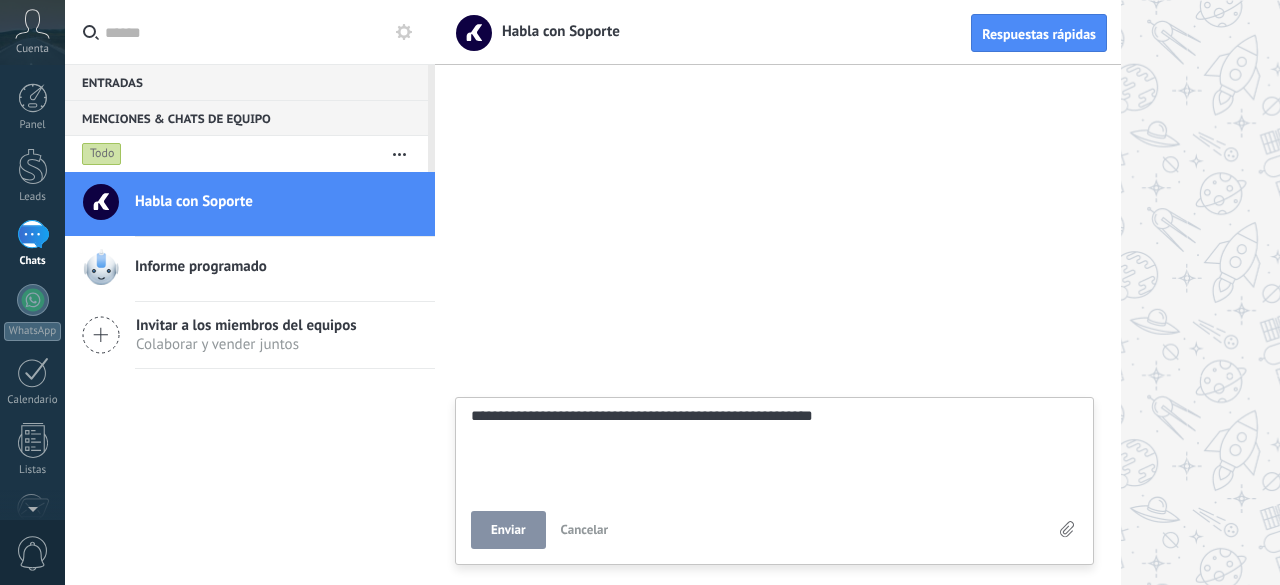 type on "**********" 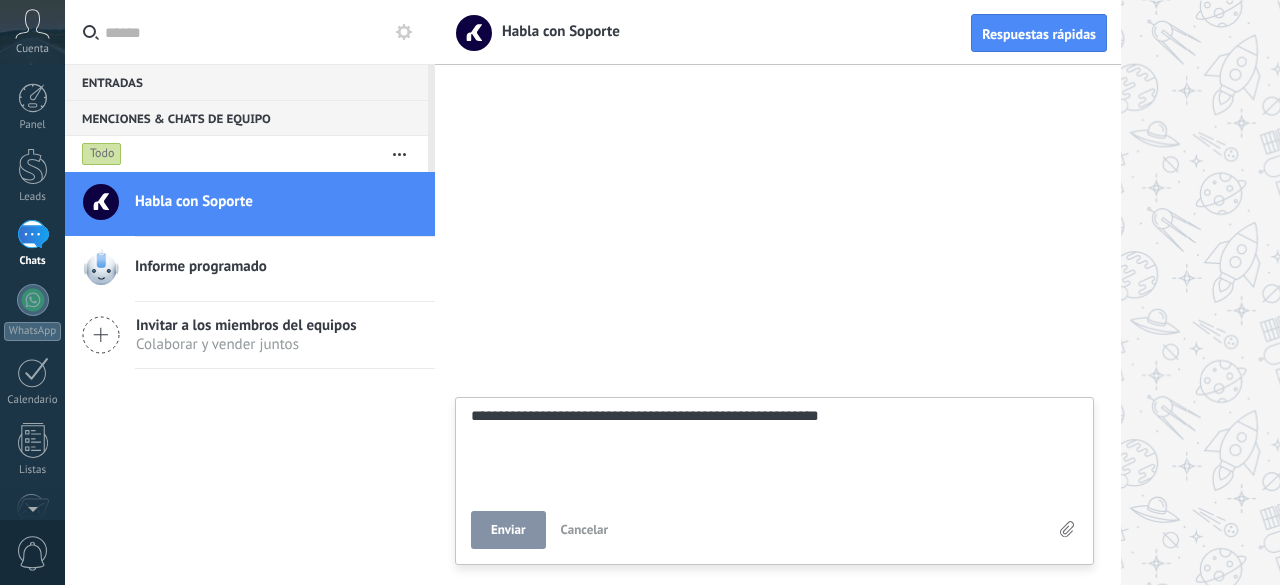 type on "**********" 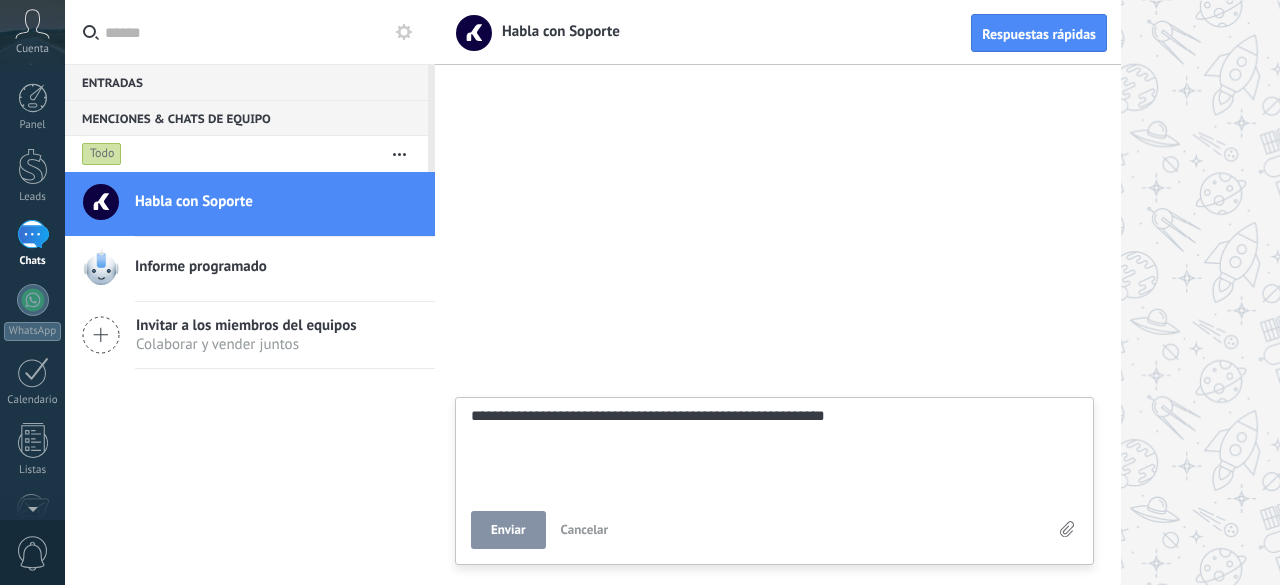 type on "**********" 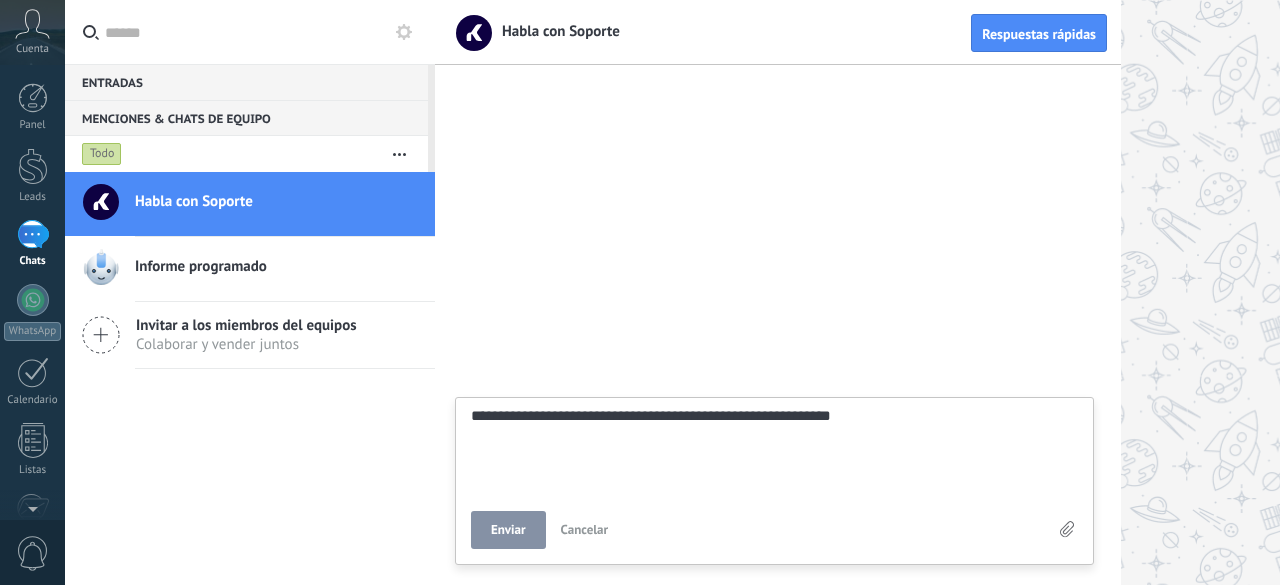 type on "**********" 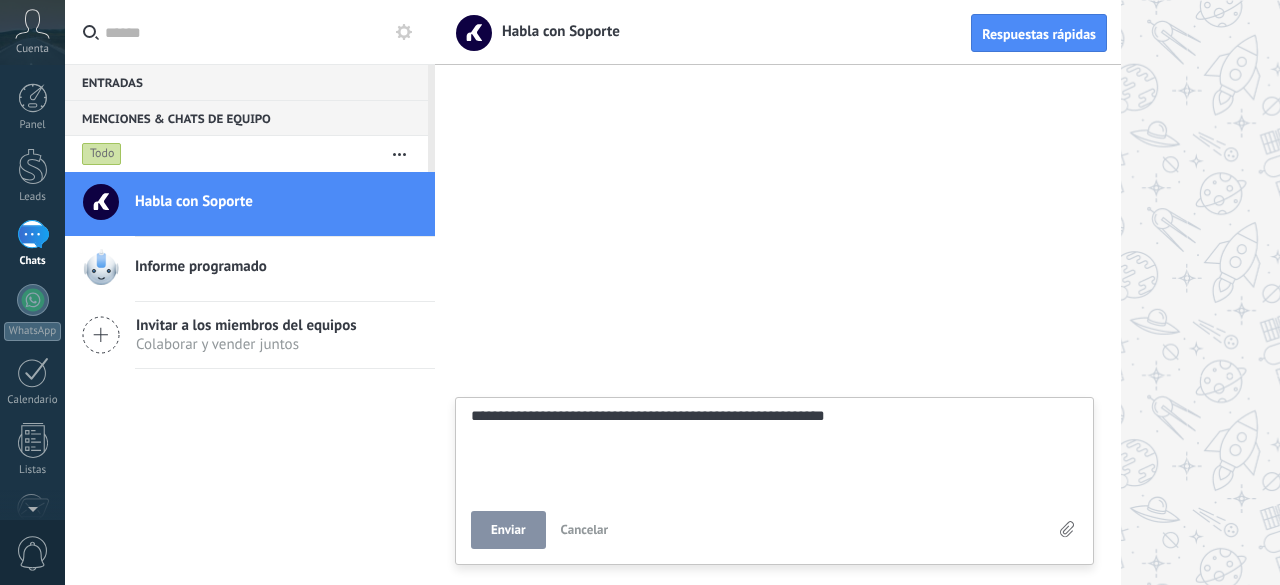 type on "**********" 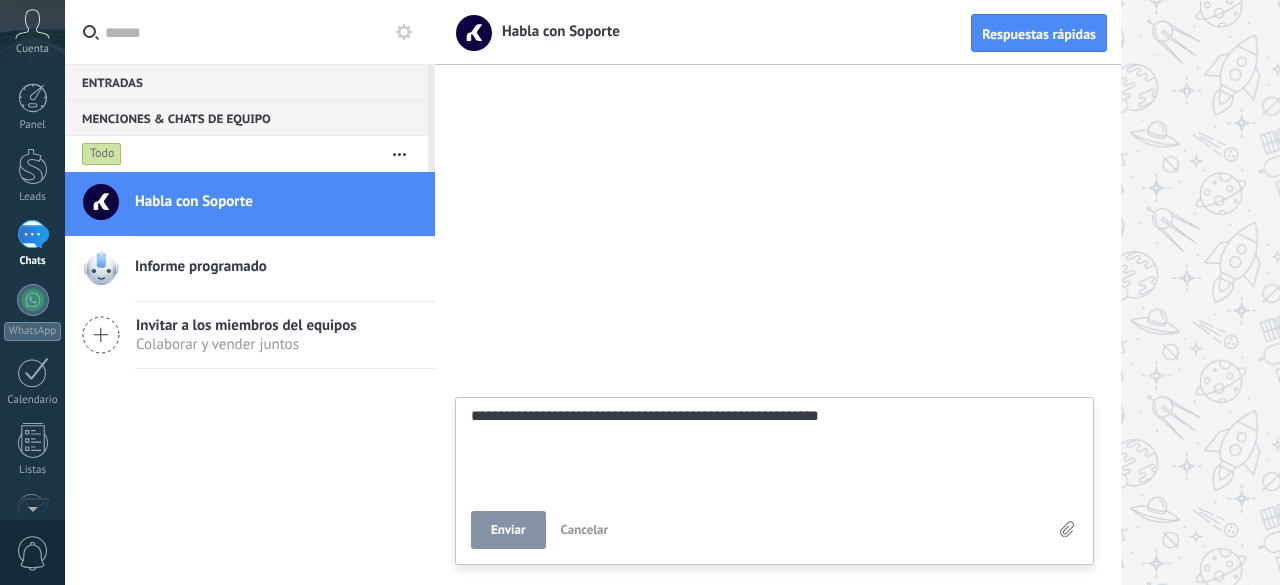 type on "**********" 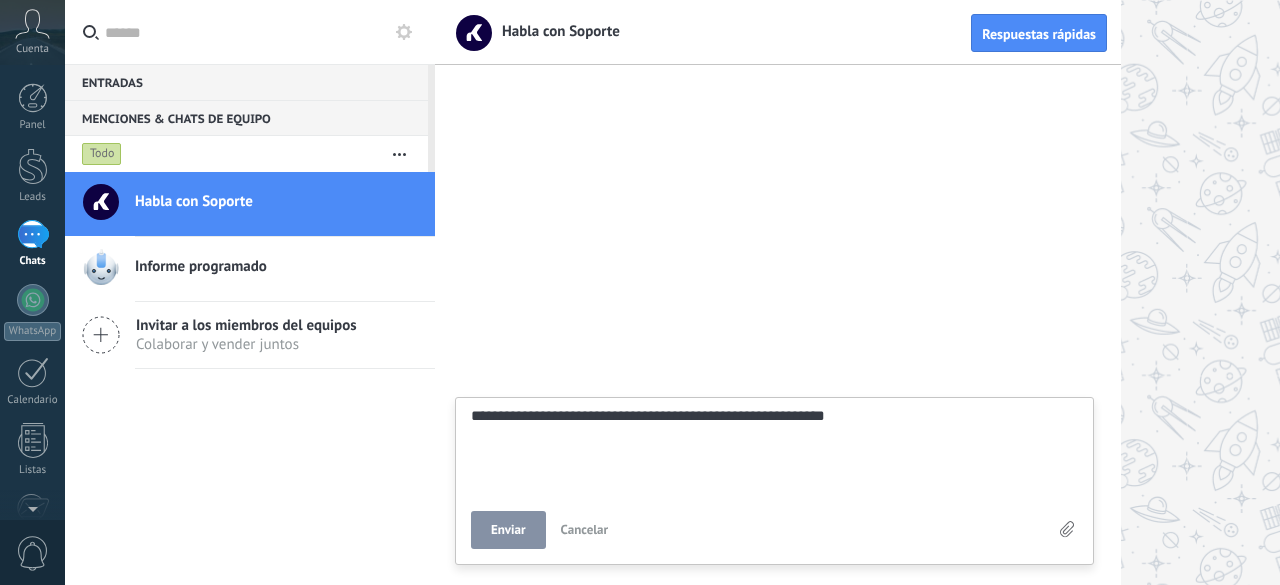 type on "**********" 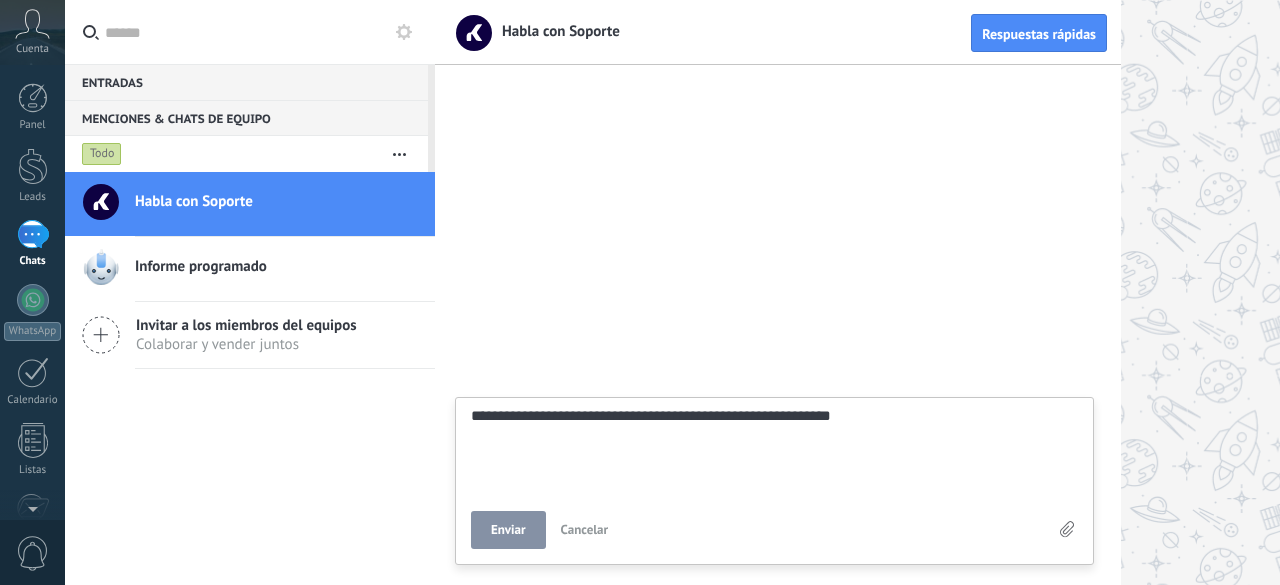 type on "**********" 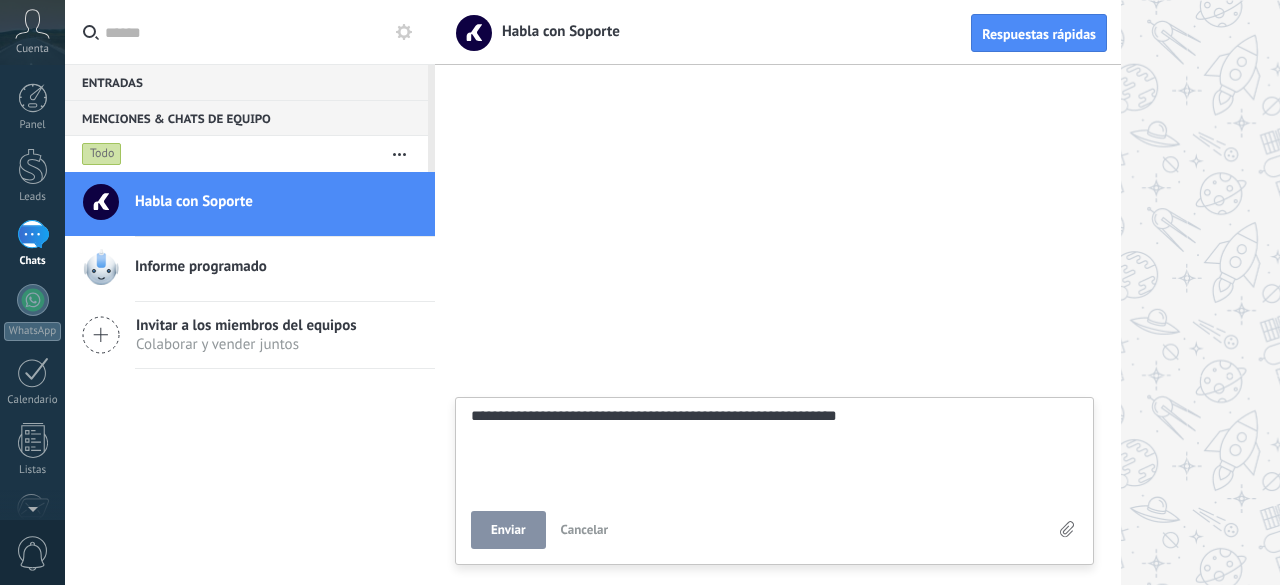 type on "**********" 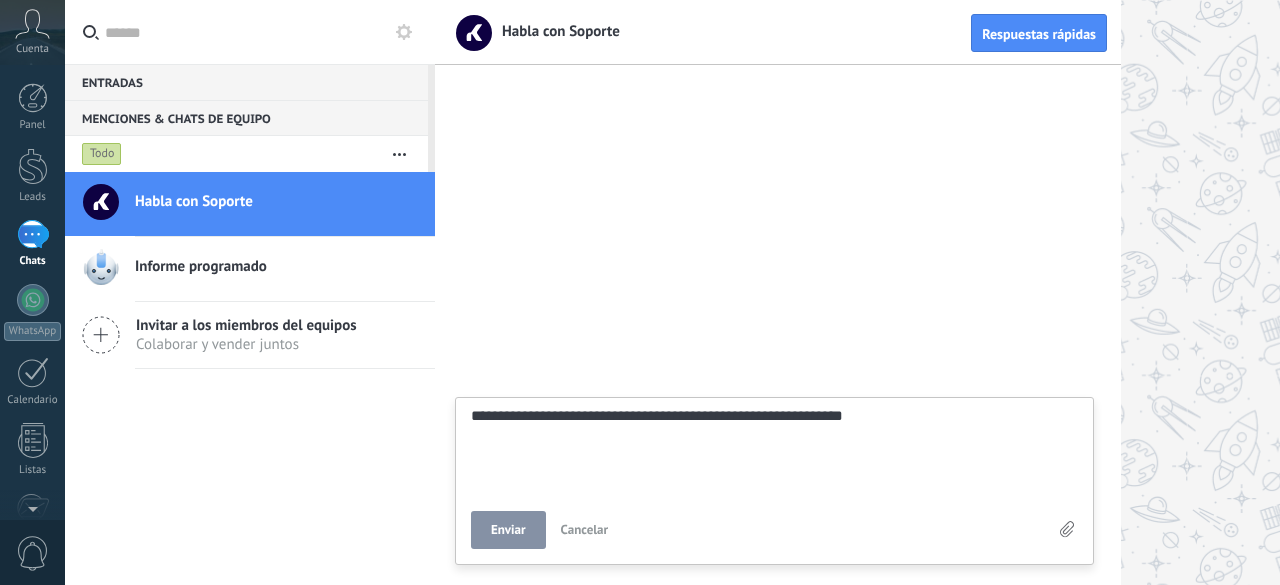 type on "**********" 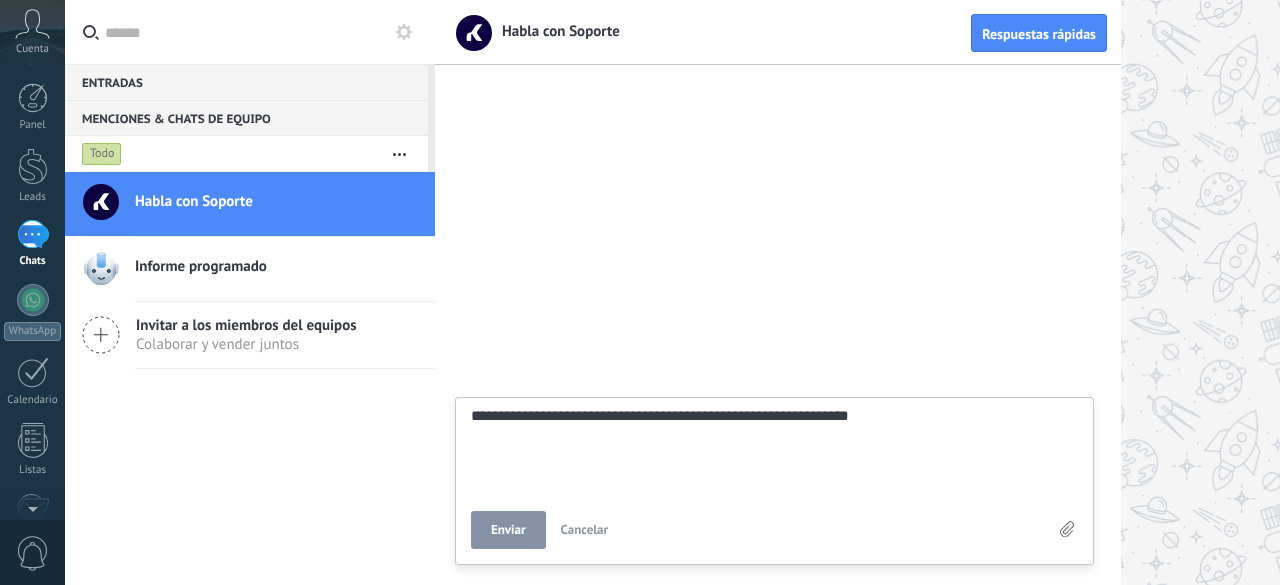 type on "**********" 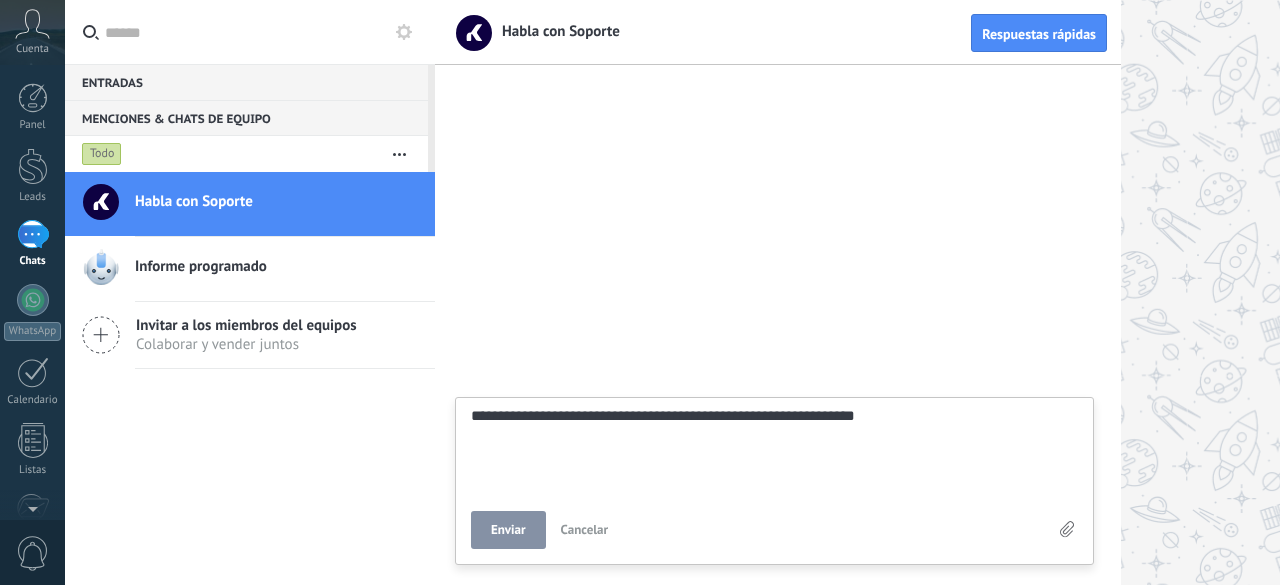 type on "**********" 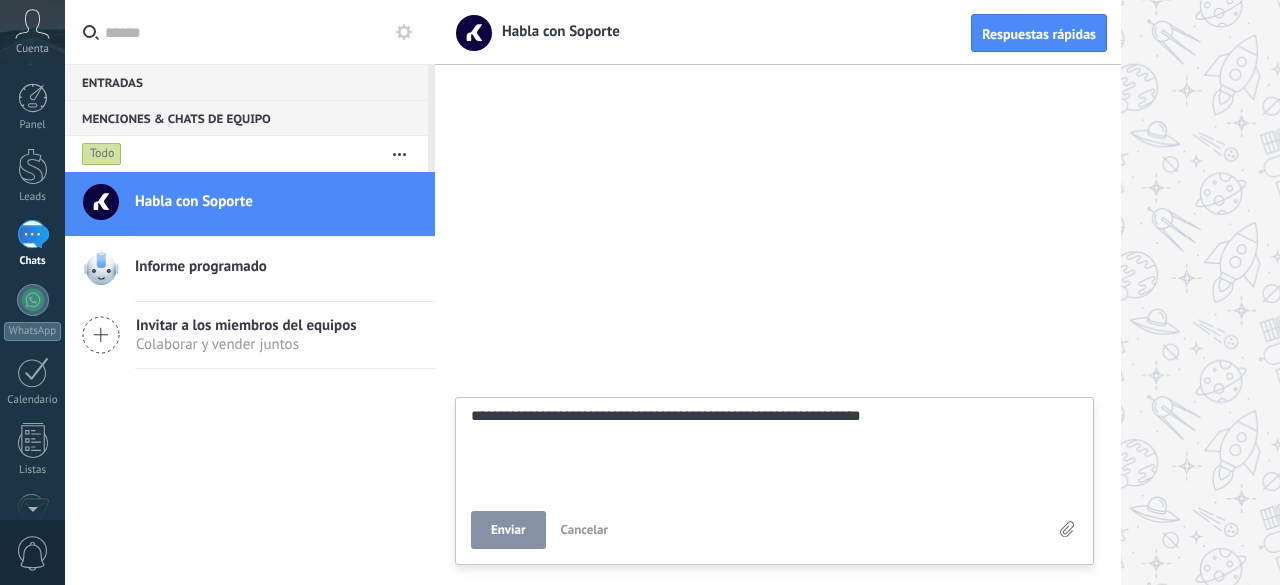 type on "**********" 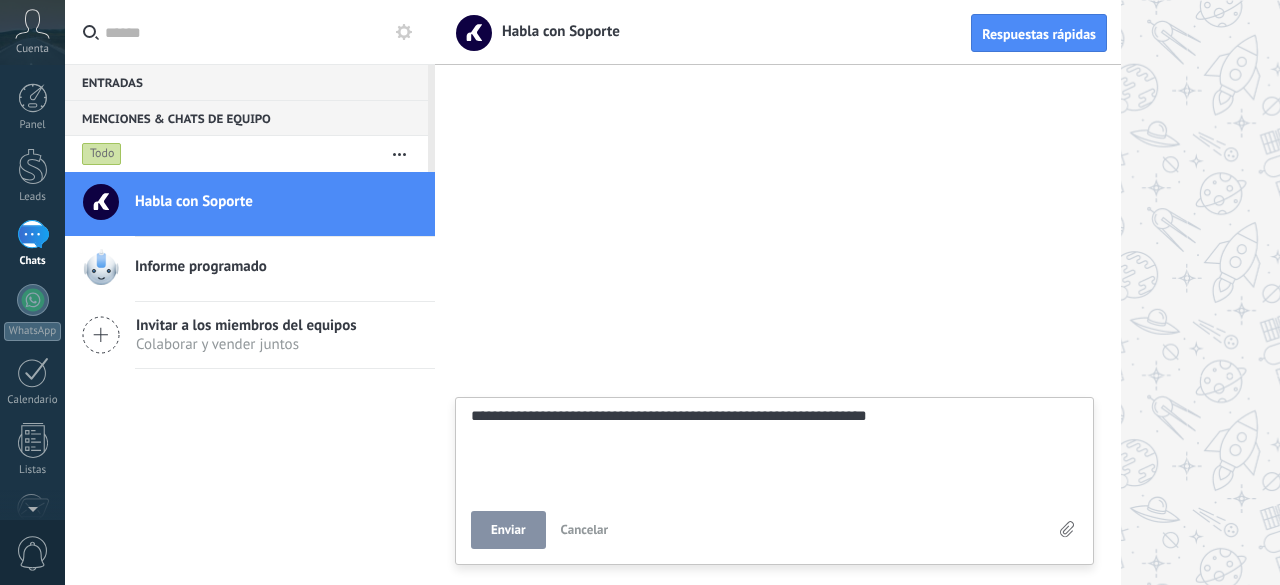 type on "**********" 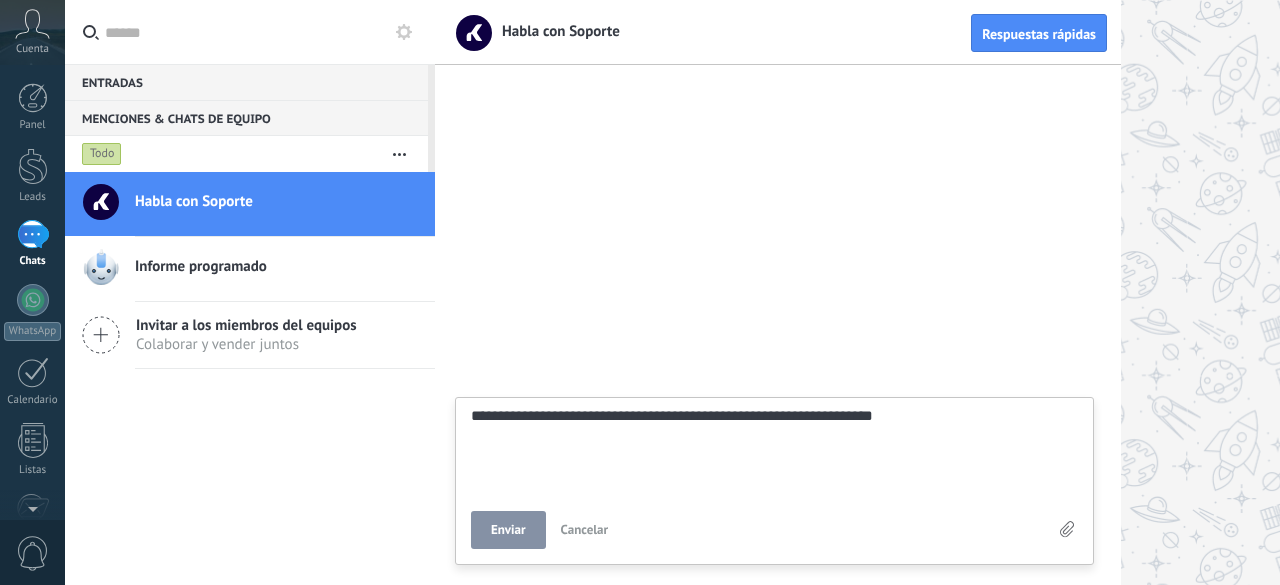 type on "**********" 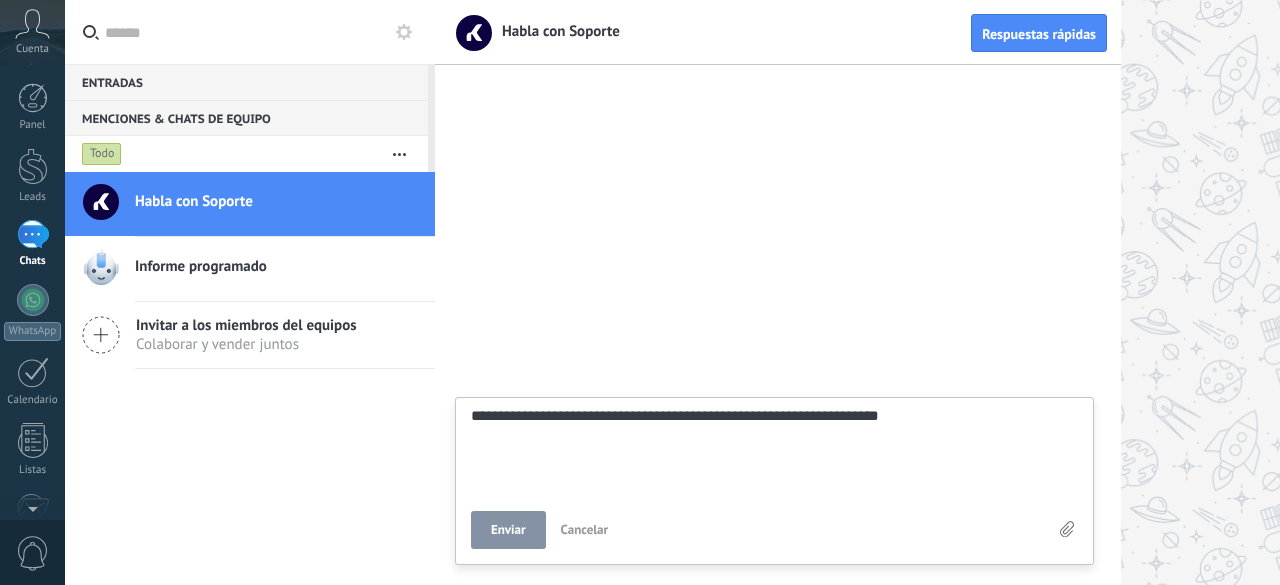 type on "**********" 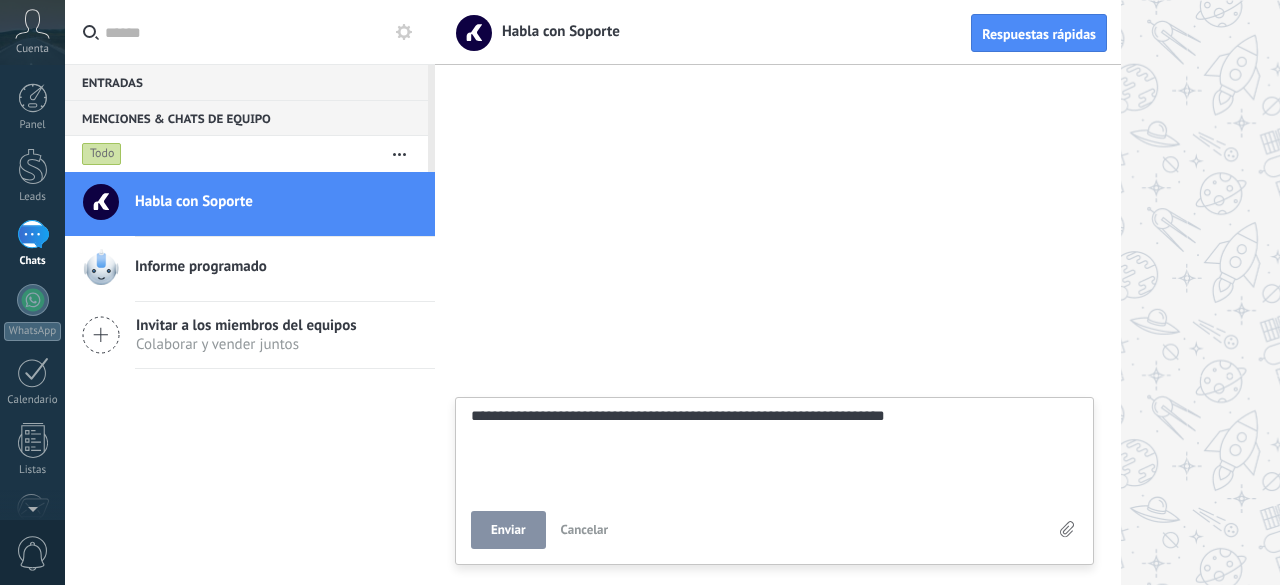 type on "**********" 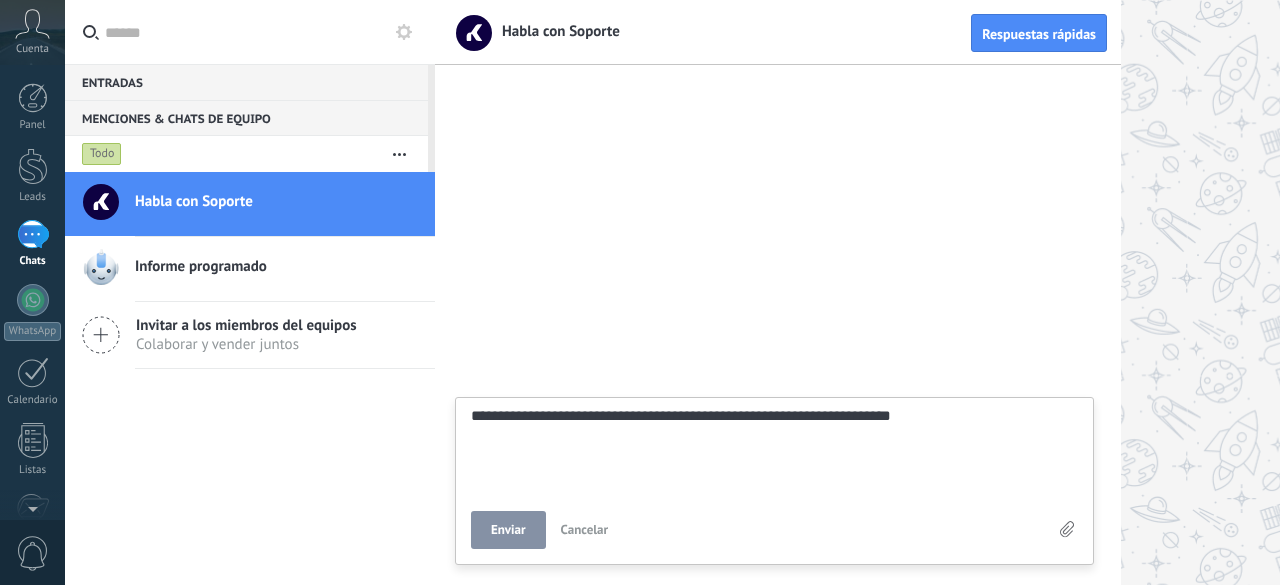 type on "**********" 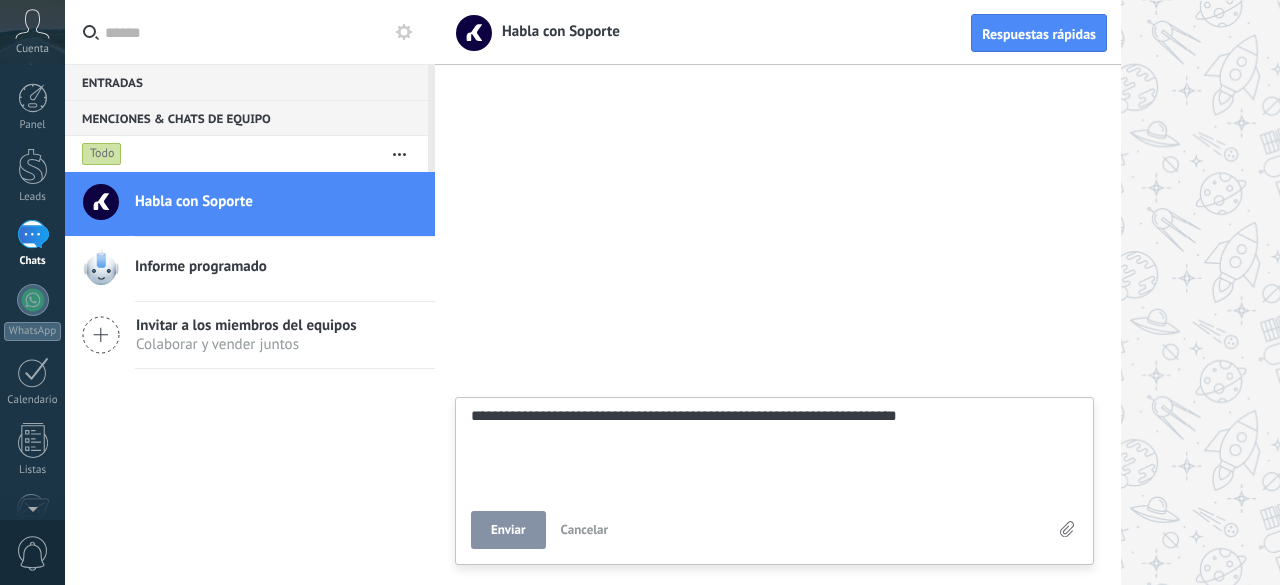 type on "**********" 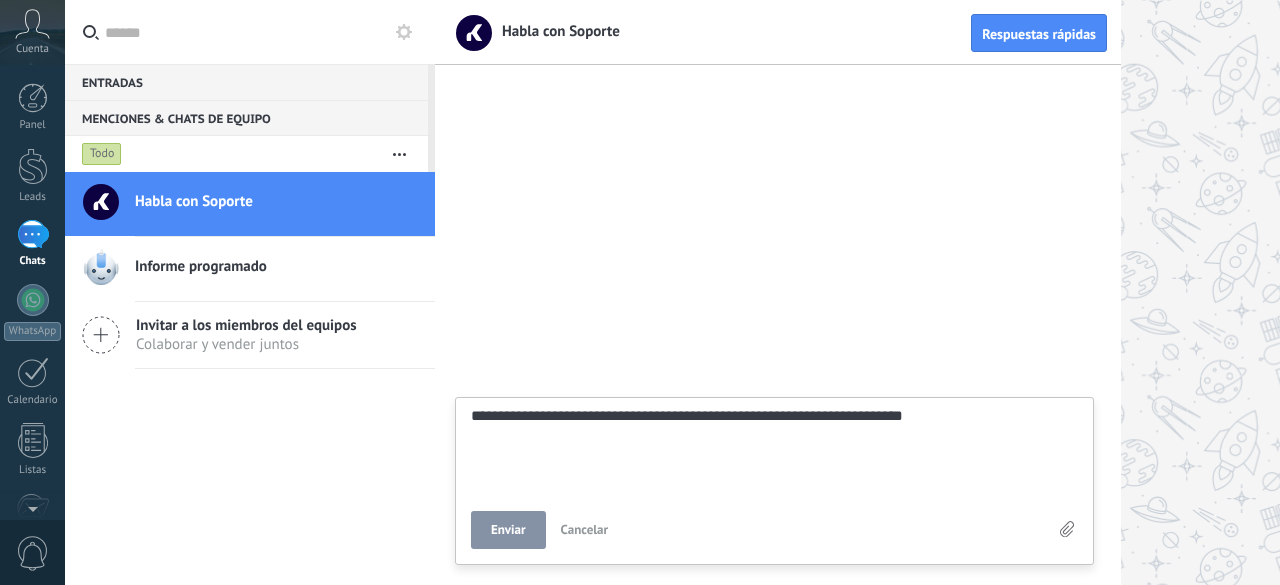 scroll, scrollTop: 19, scrollLeft: 0, axis: vertical 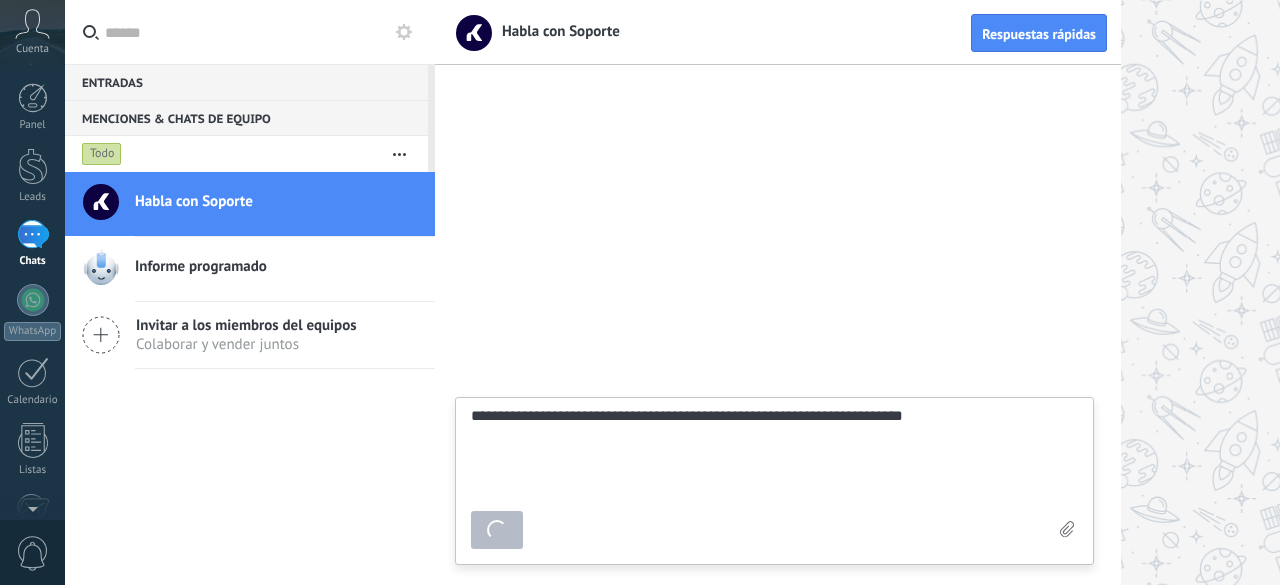 type on "*******" 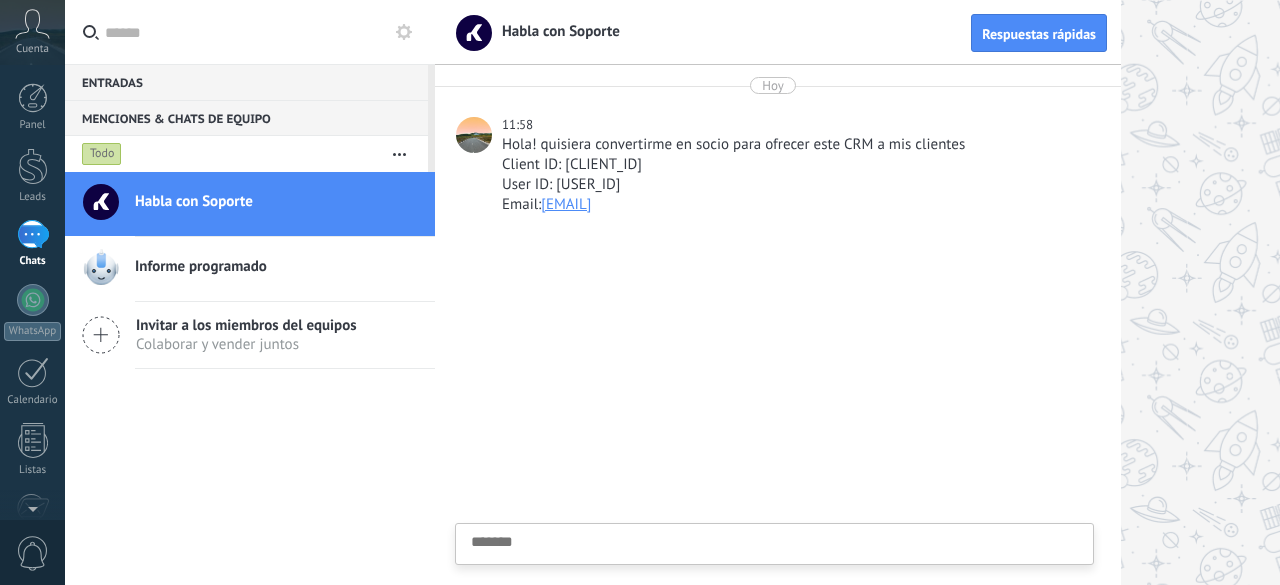scroll, scrollTop: 19, scrollLeft: 0, axis: vertical 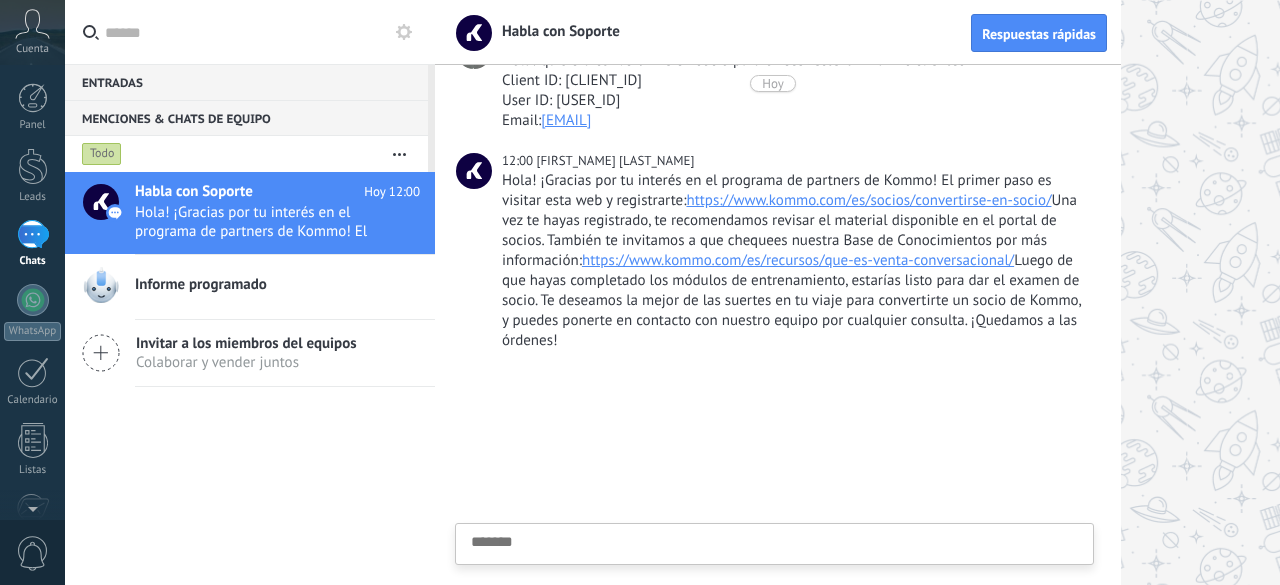 click on "https://www.kommo.com/es/socios/convertirse-en-socio/" at bounding box center (868, 200) 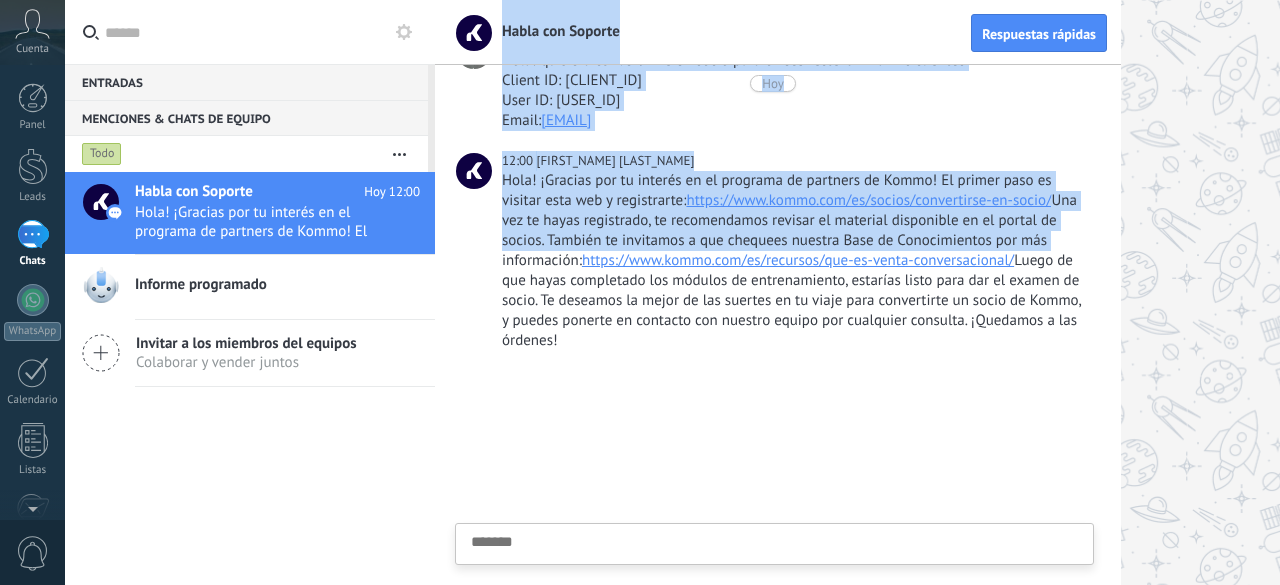drag, startPoint x: 1122, startPoint y: 251, endPoint x: 1119, endPoint y: 233, distance: 18.248287 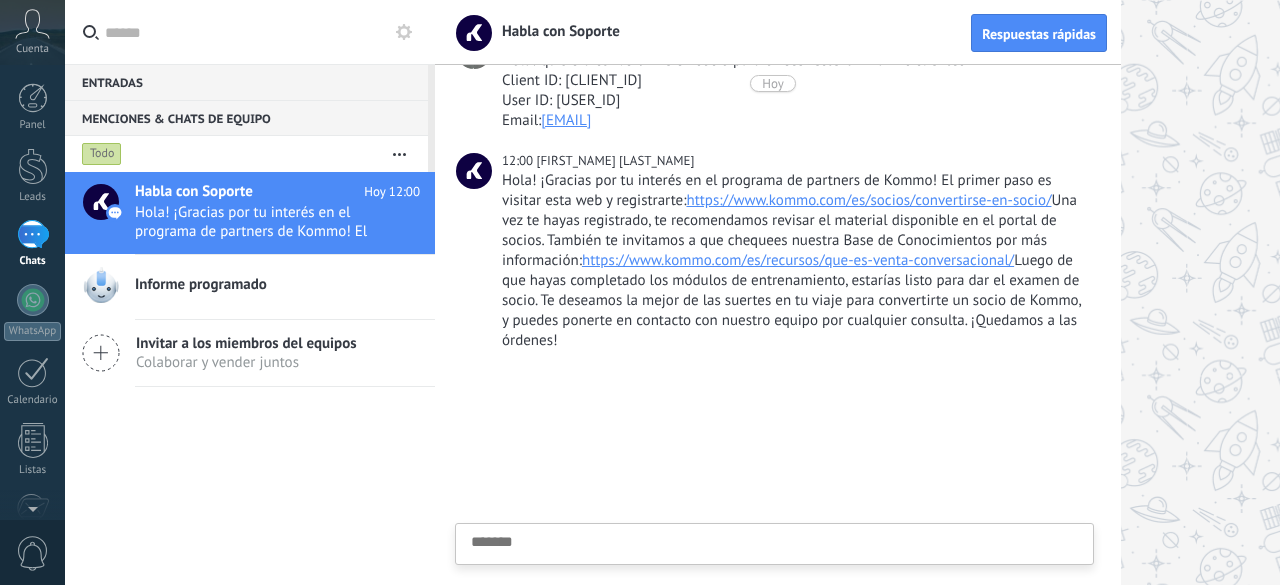 click on "Hola! ¡Gracias por tu interés en el programa de partners de Kommo! El primer paso es visitar esta web y registrarte:  https://www.kommo.com/es/socios/convertirse-en-socio/  Una vez te hayas registrado, te recomendamos revisar el material disponible en el portal de socios. También te invitamos a que chequees nuestra Base de Conocimientos por más información:  https://www.kommo.com/es/recursos/que-es-venta-conversacional/   Luego de que hayas completado los módulos de entrenamiento, estarías listo para dar el examen de socio. Te deseamos la mejor de las suertes en tu viaje para convertirte un socio de Kommo, y puedes ponerte en contacto con nuestro equipo por cualquier consulta. ¡Quedamos a las órdenes!" at bounding box center (796, 261) 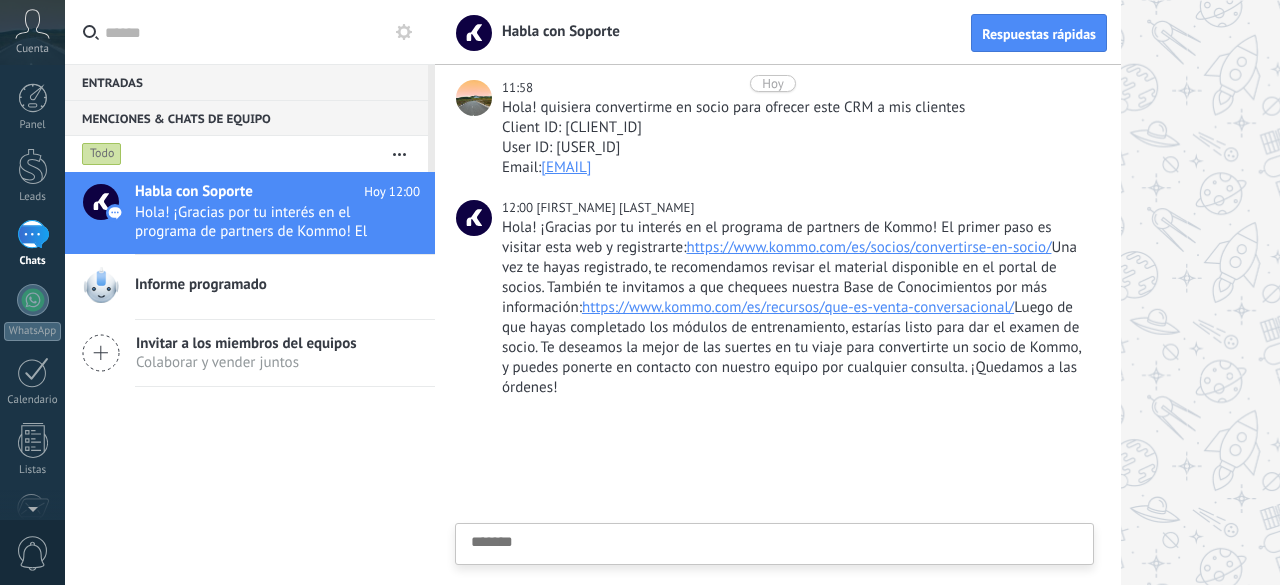 scroll, scrollTop: 29, scrollLeft: 0, axis: vertical 